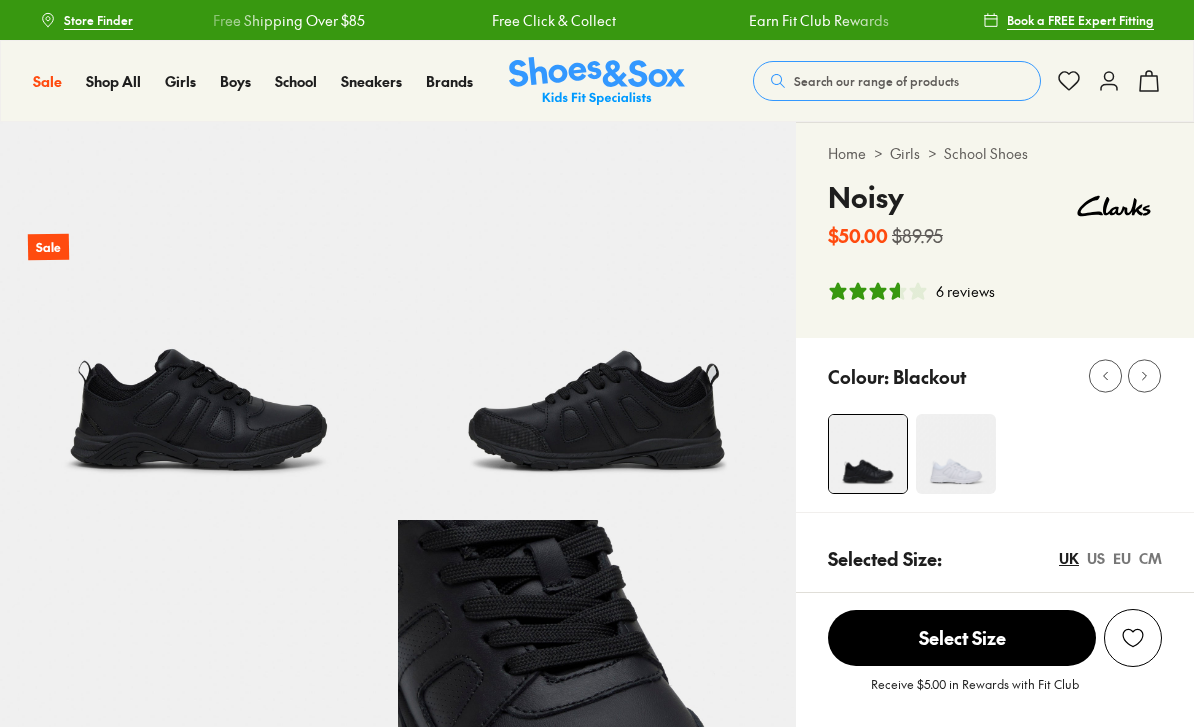 select on "*" 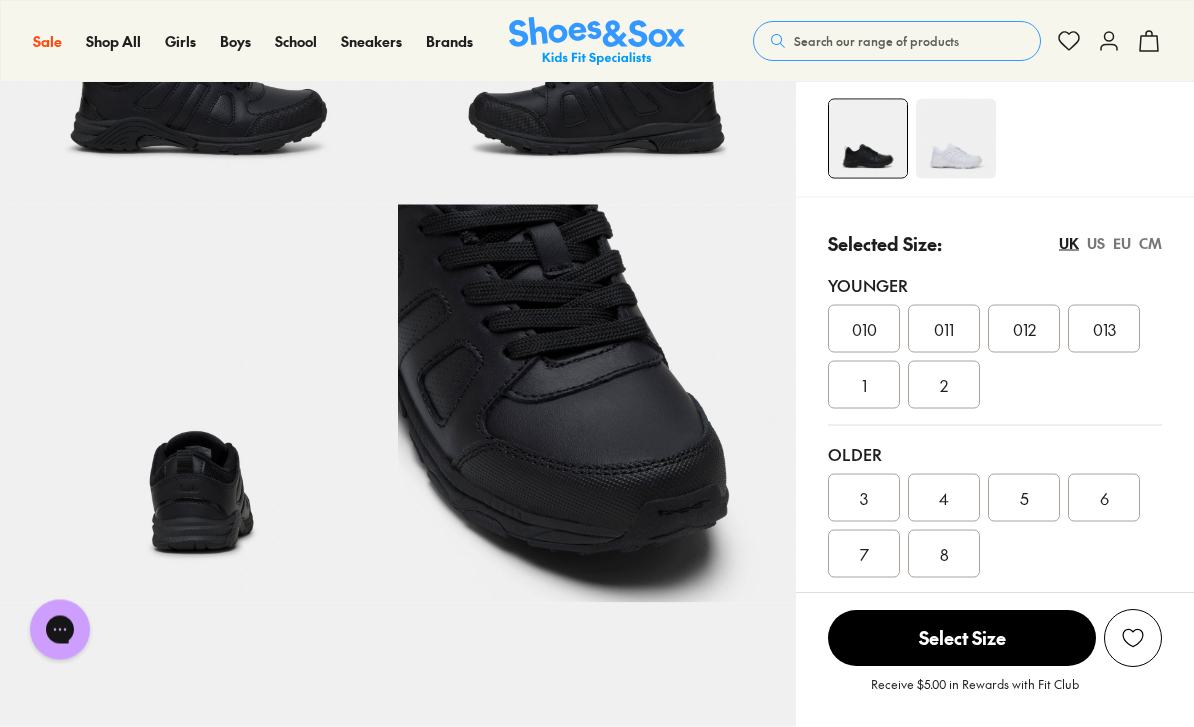 scroll, scrollTop: 300, scrollLeft: 0, axis: vertical 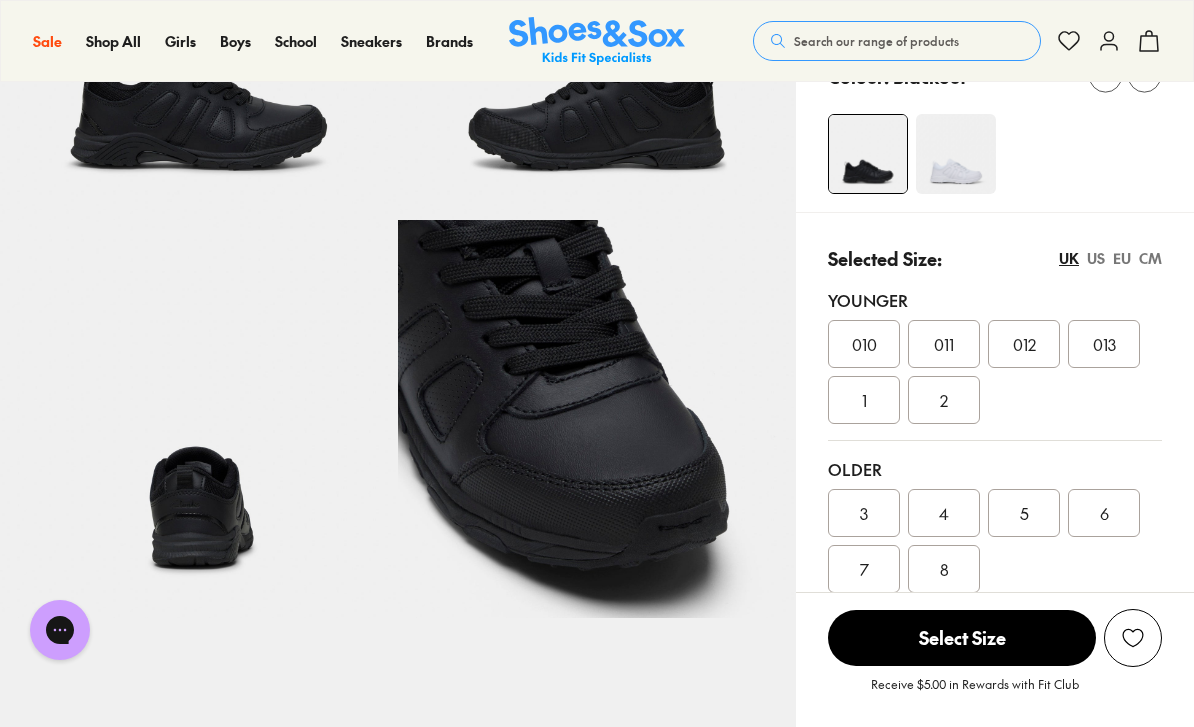 click on "US" at bounding box center [1096, 258] 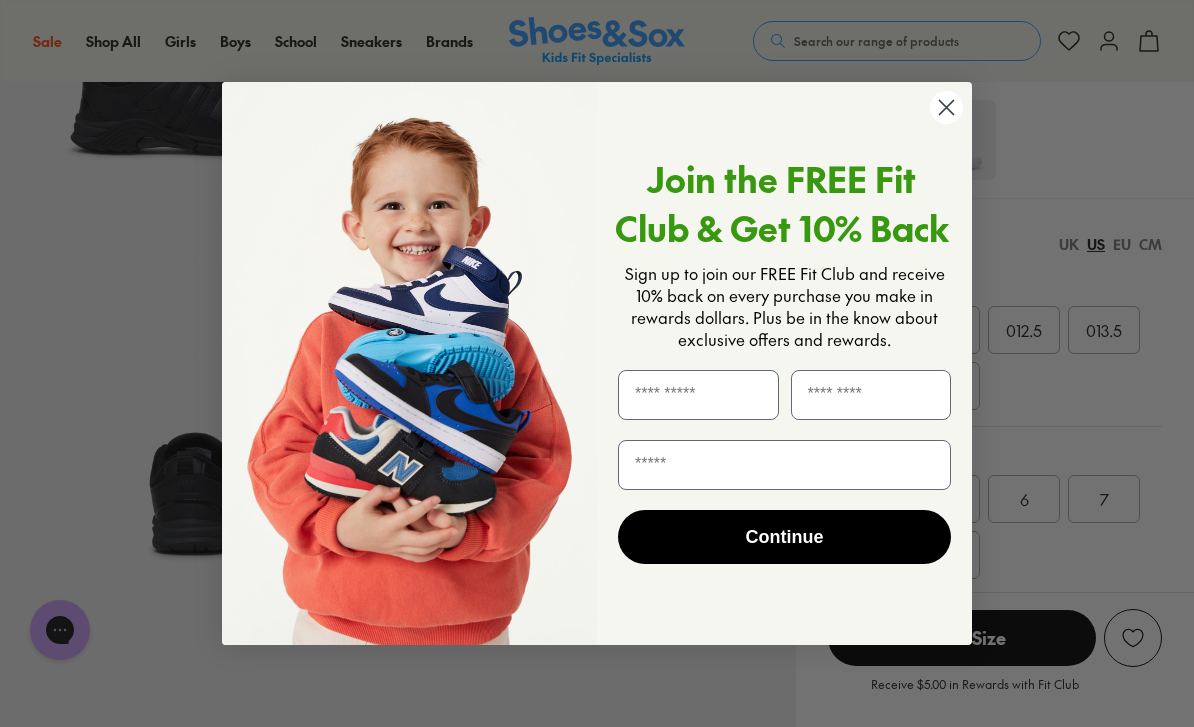 scroll, scrollTop: 354, scrollLeft: 0, axis: vertical 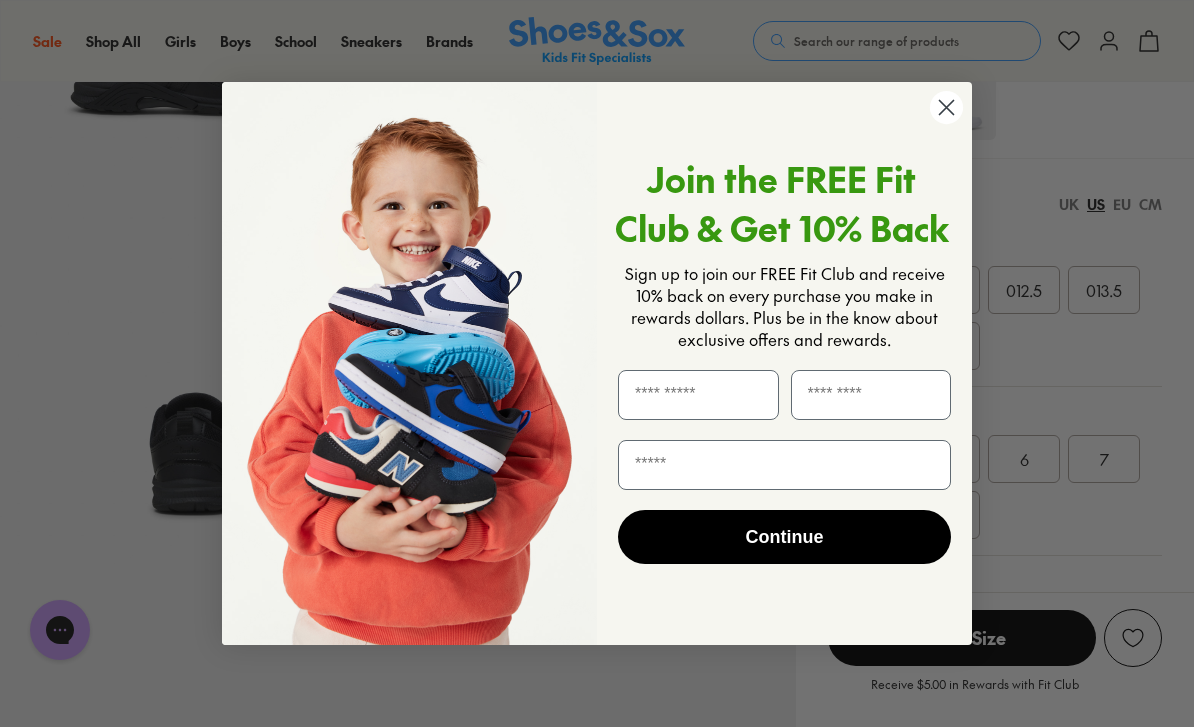 click 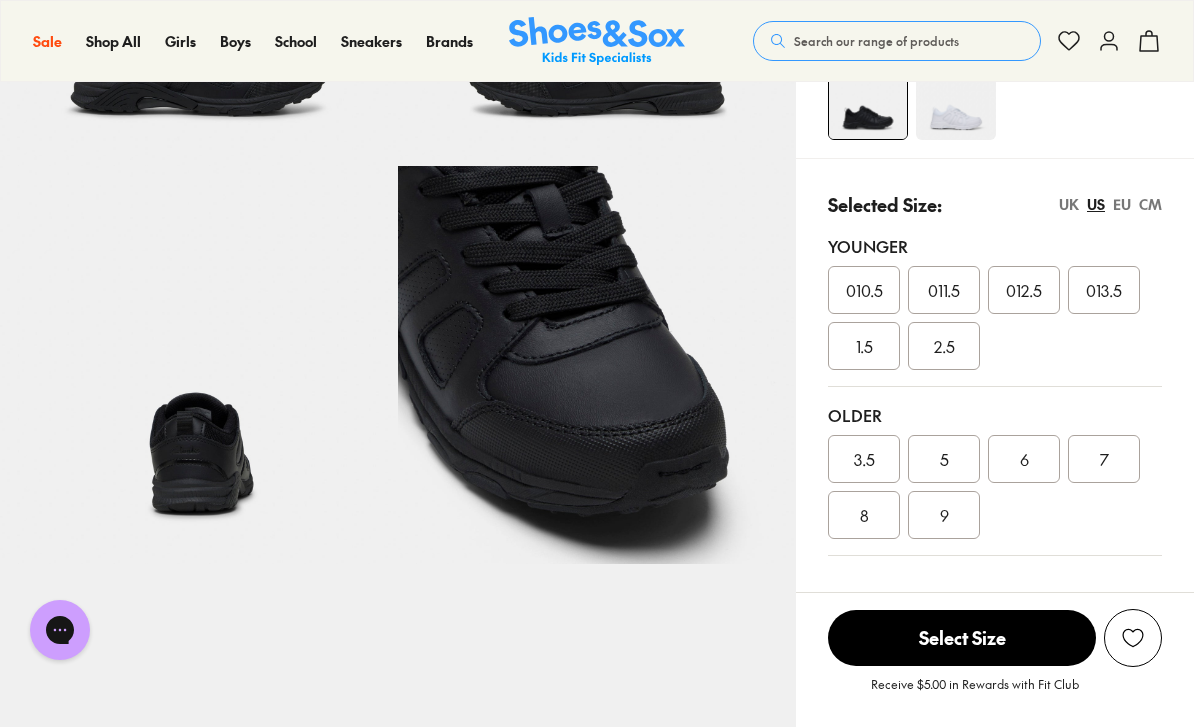 click on "9" at bounding box center [944, 515] 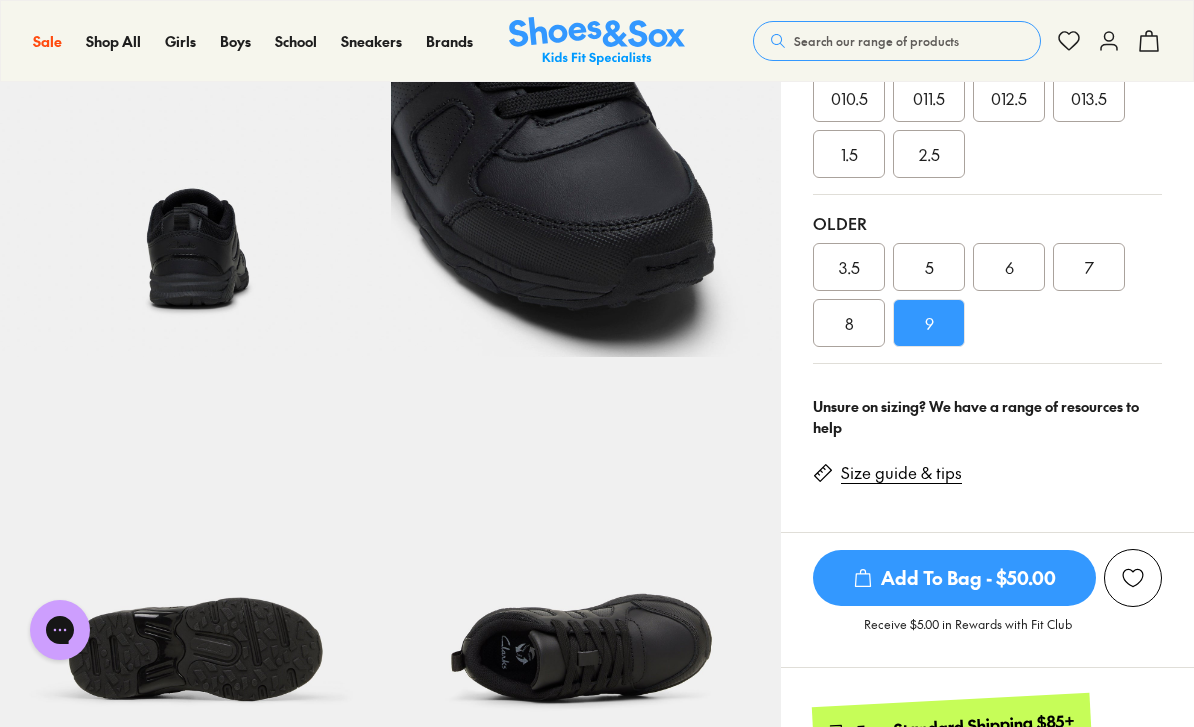 scroll, scrollTop: 479, scrollLeft: 0, axis: vertical 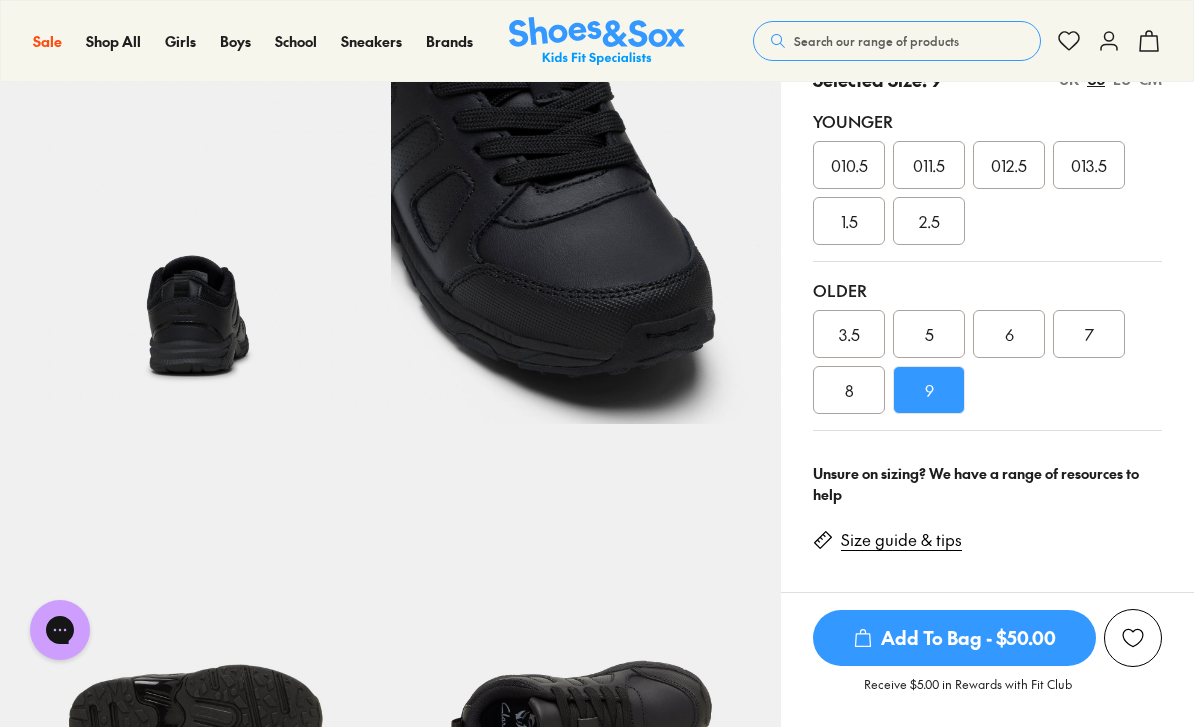 click on "Size guide & tips" at bounding box center (901, 540) 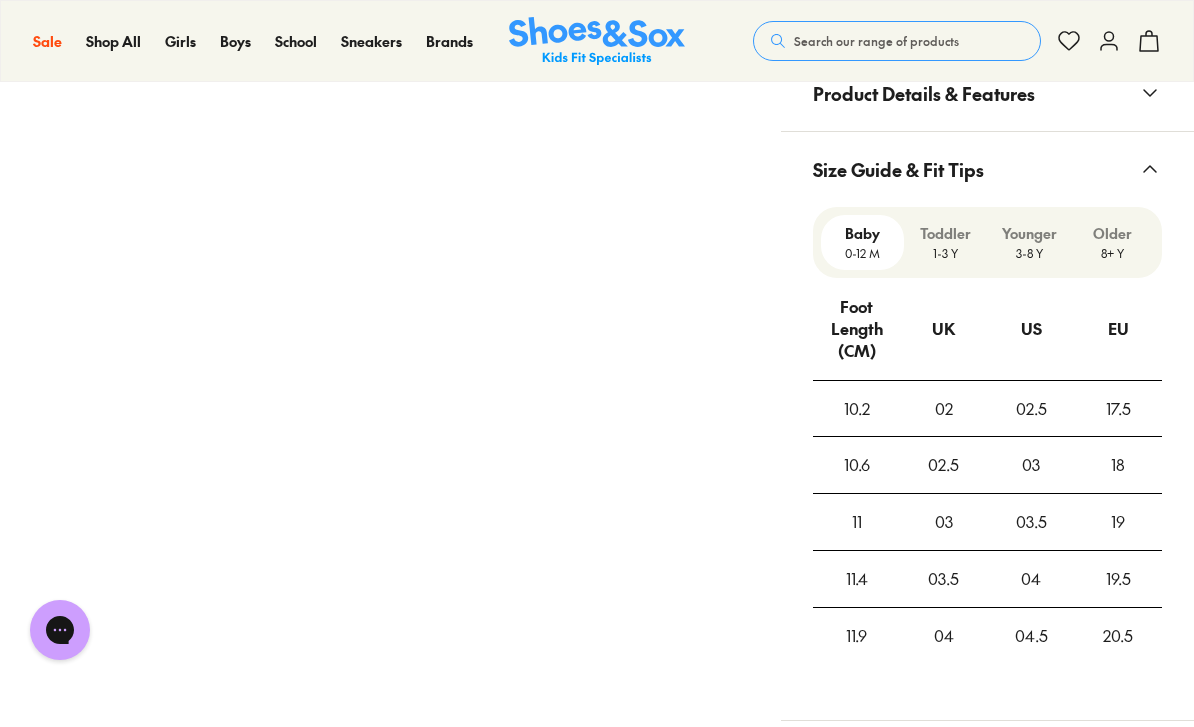 scroll, scrollTop: 1630, scrollLeft: 0, axis: vertical 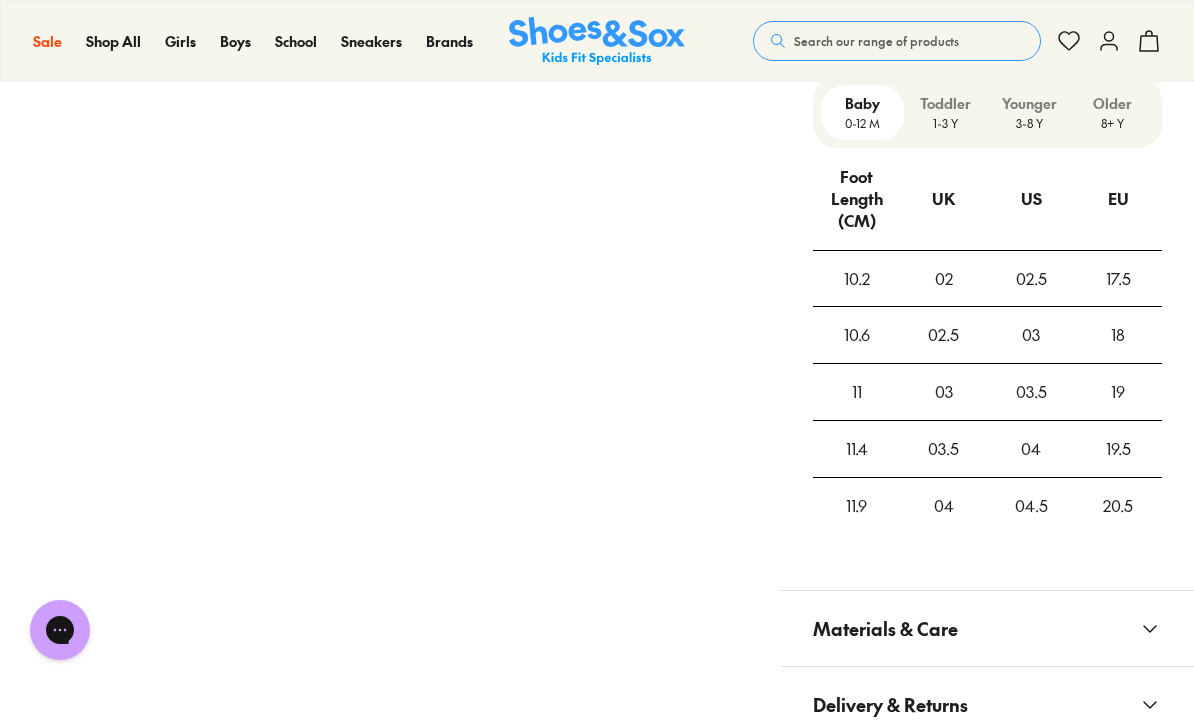 click on "Older" at bounding box center (1112, 103) 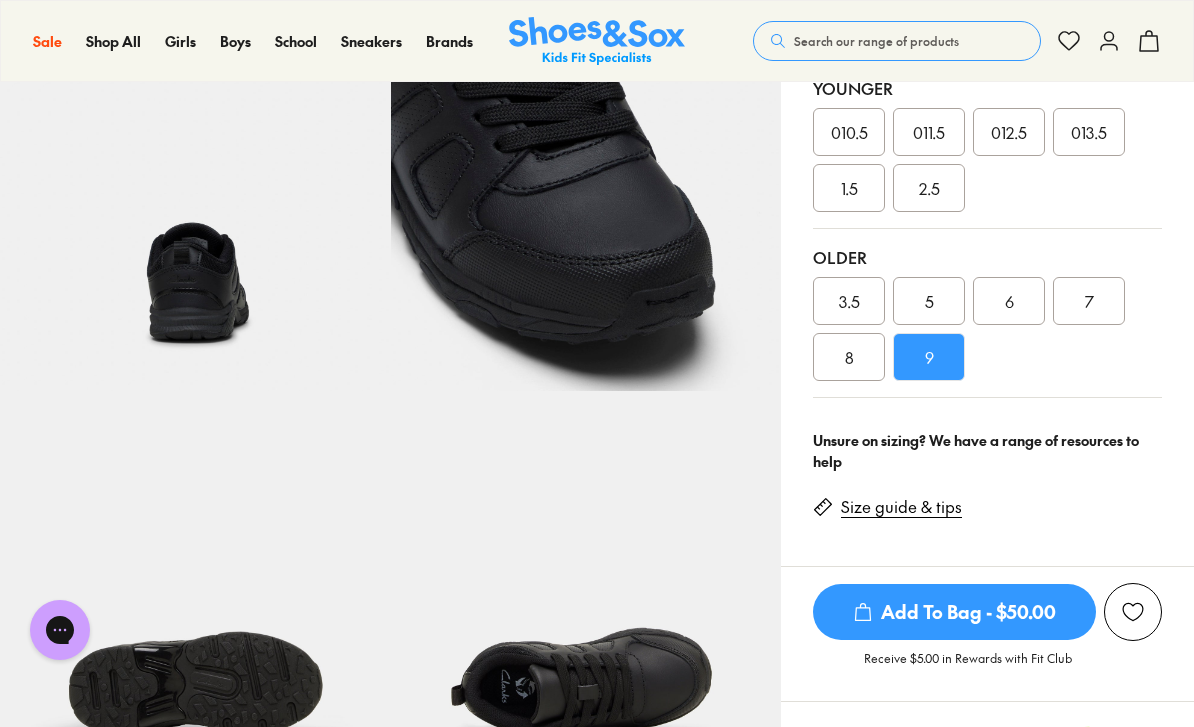 scroll, scrollTop: 513, scrollLeft: 0, axis: vertical 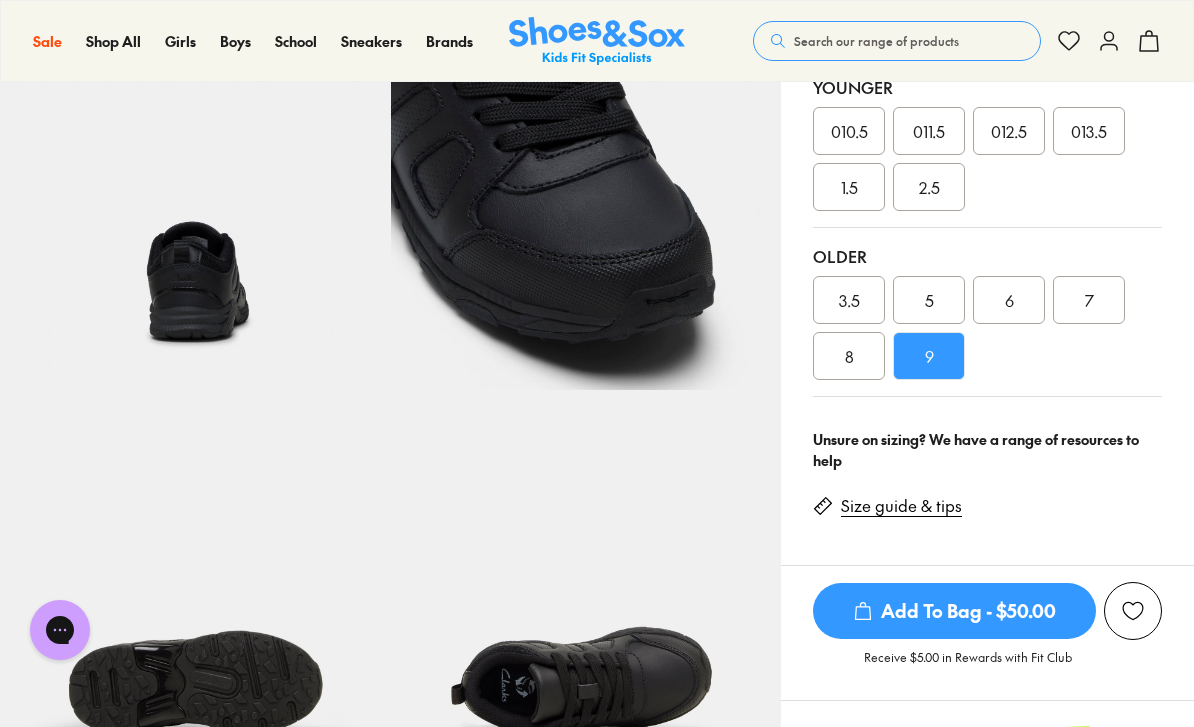 click on "Add To Bag - $50.00" at bounding box center [954, 611] 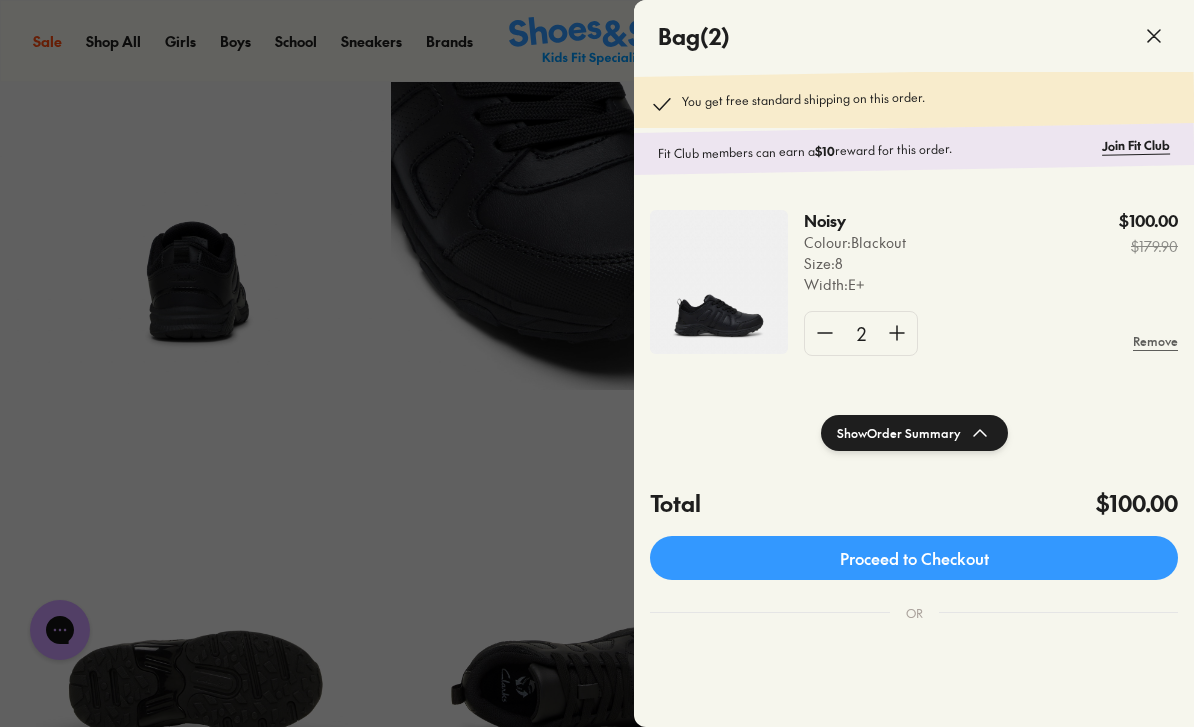 click 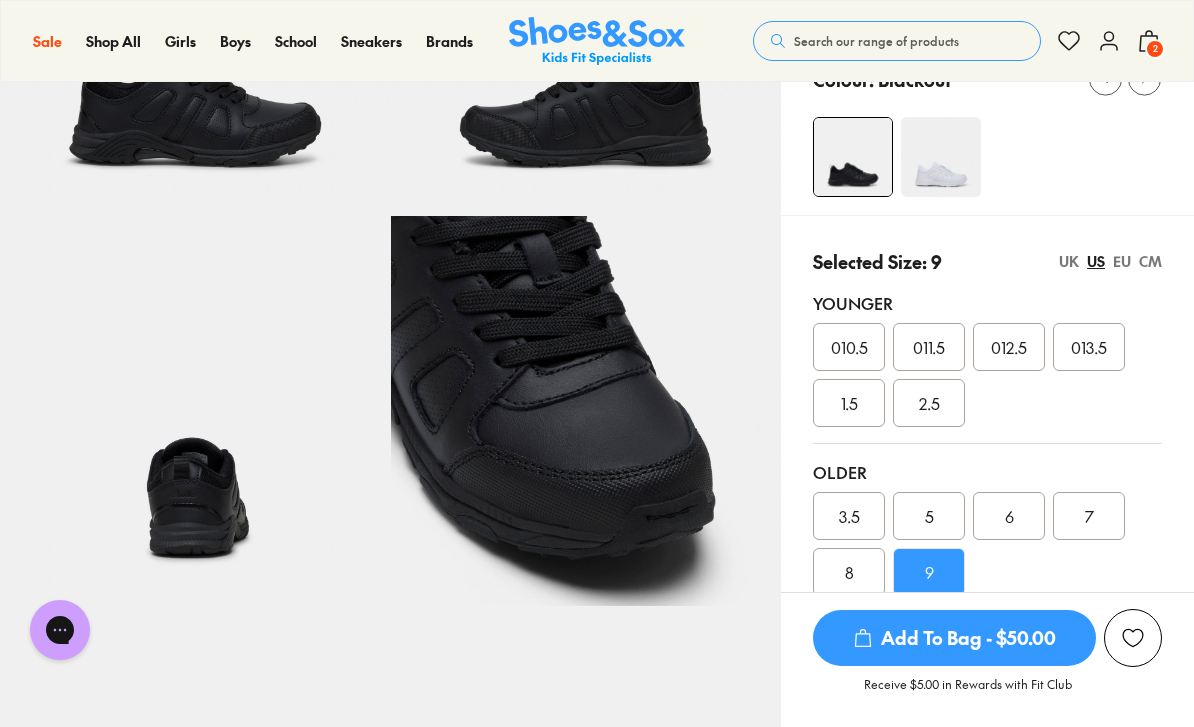 scroll, scrollTop: 298, scrollLeft: 0, axis: vertical 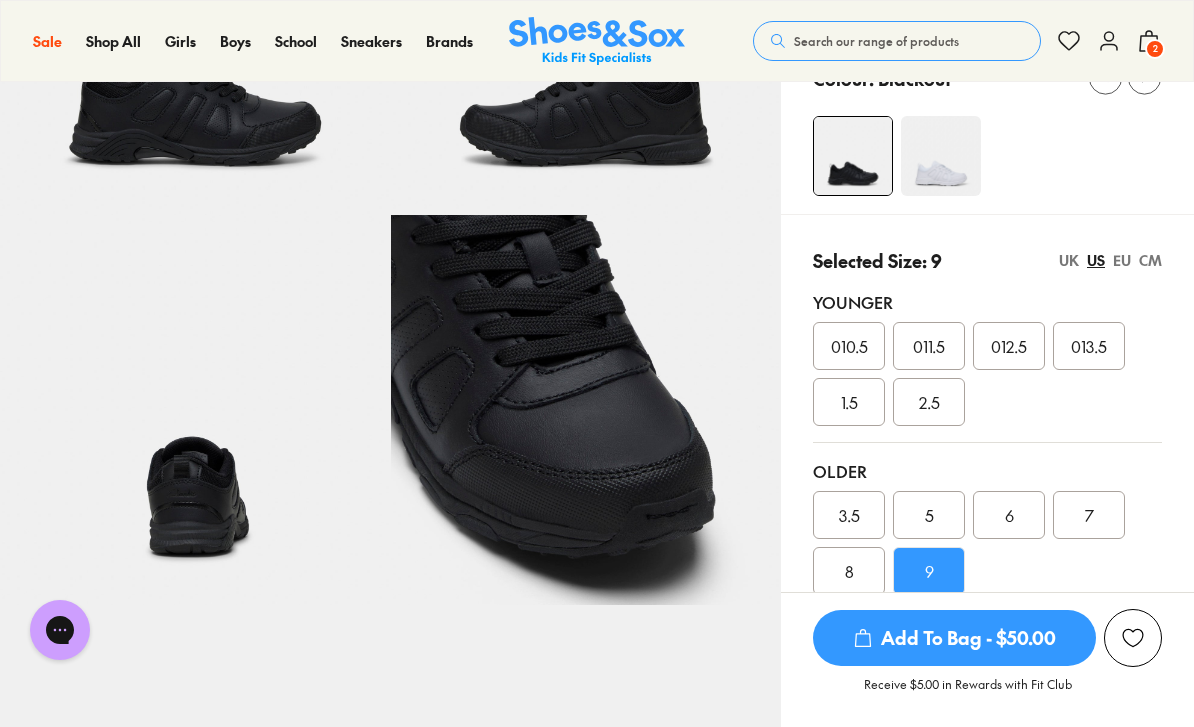 click on "3.5" at bounding box center [849, 515] 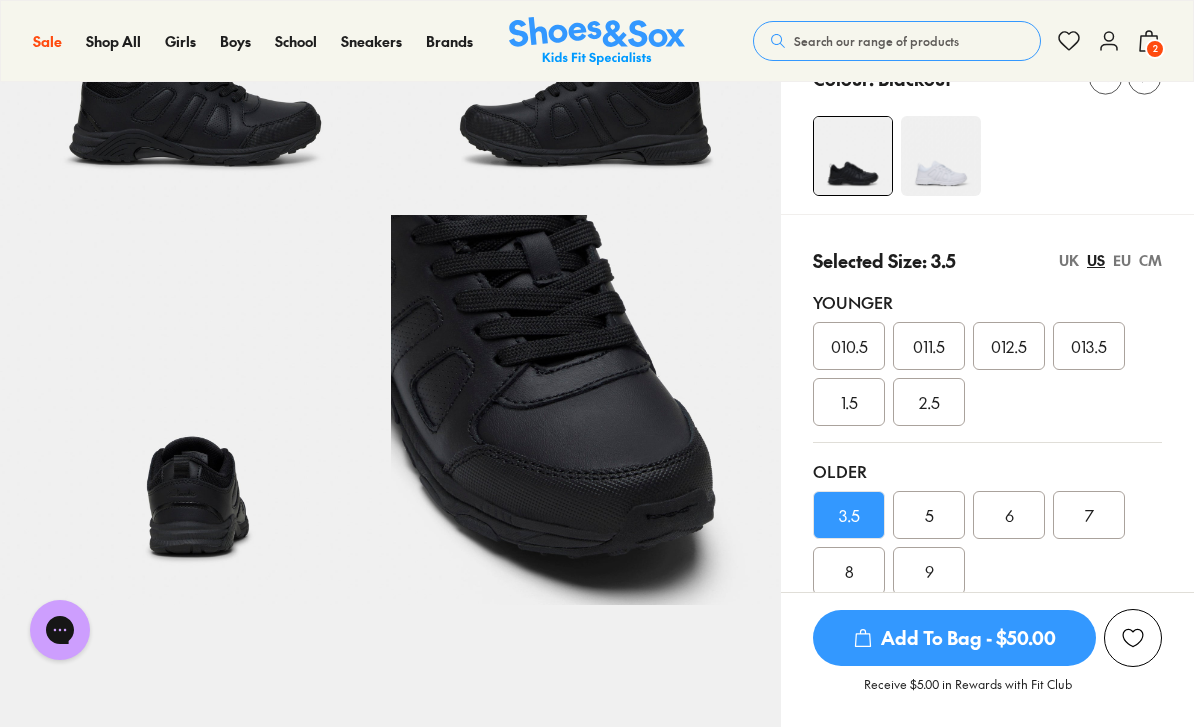 click on "5" at bounding box center (929, 515) 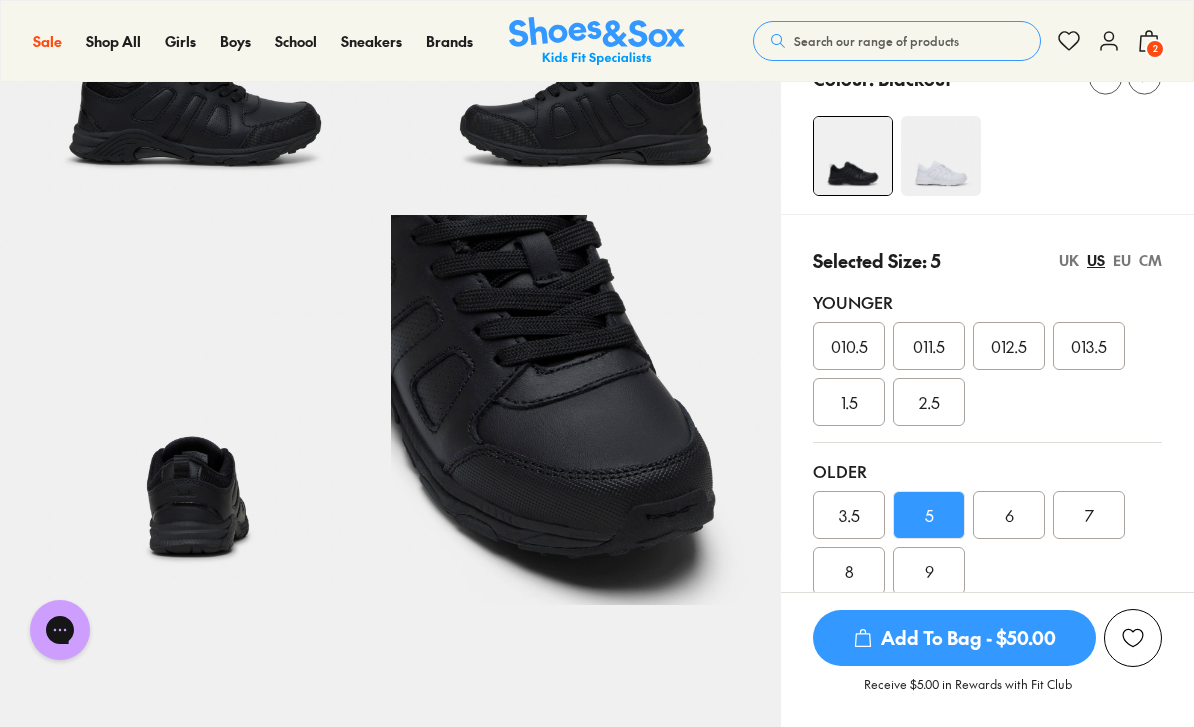 click on "Add To Bag - $50.00" at bounding box center (954, 638) 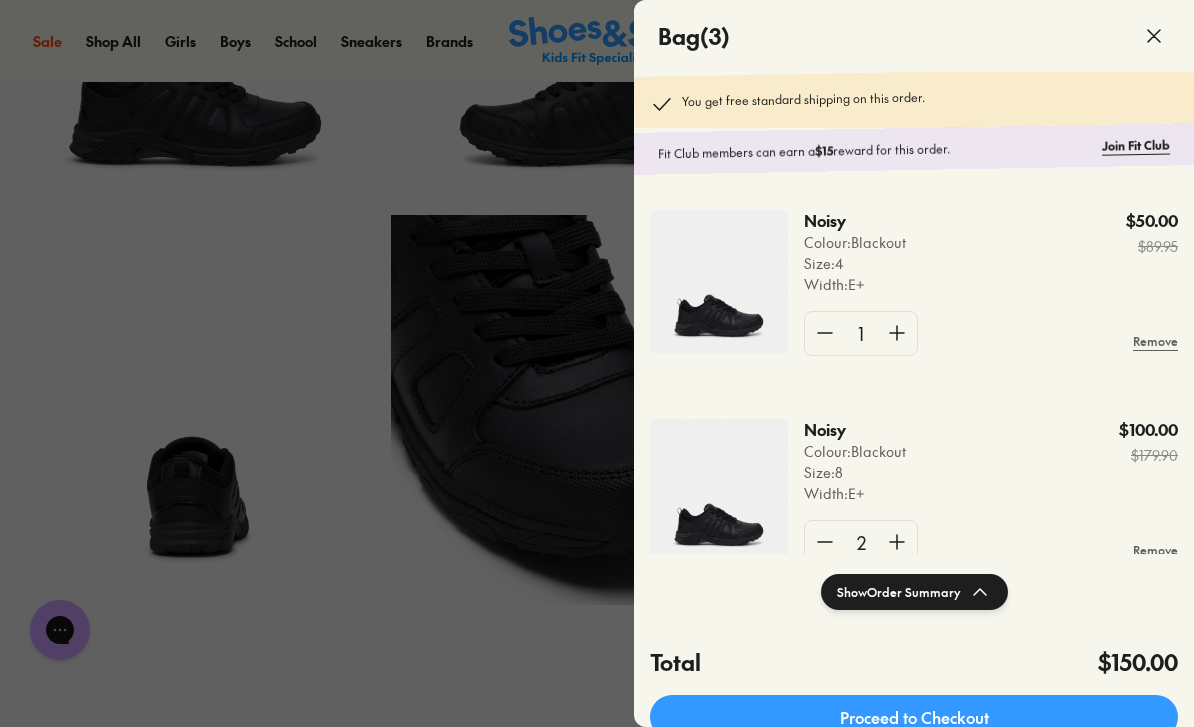 click 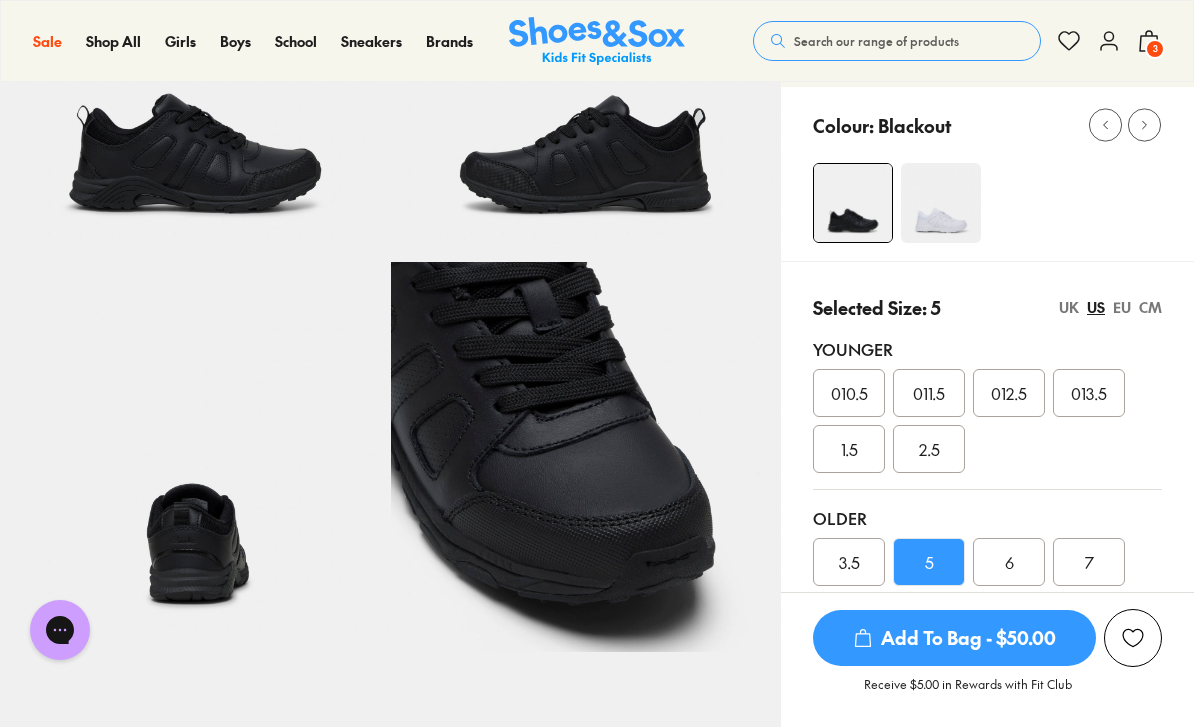 scroll, scrollTop: 0, scrollLeft: 0, axis: both 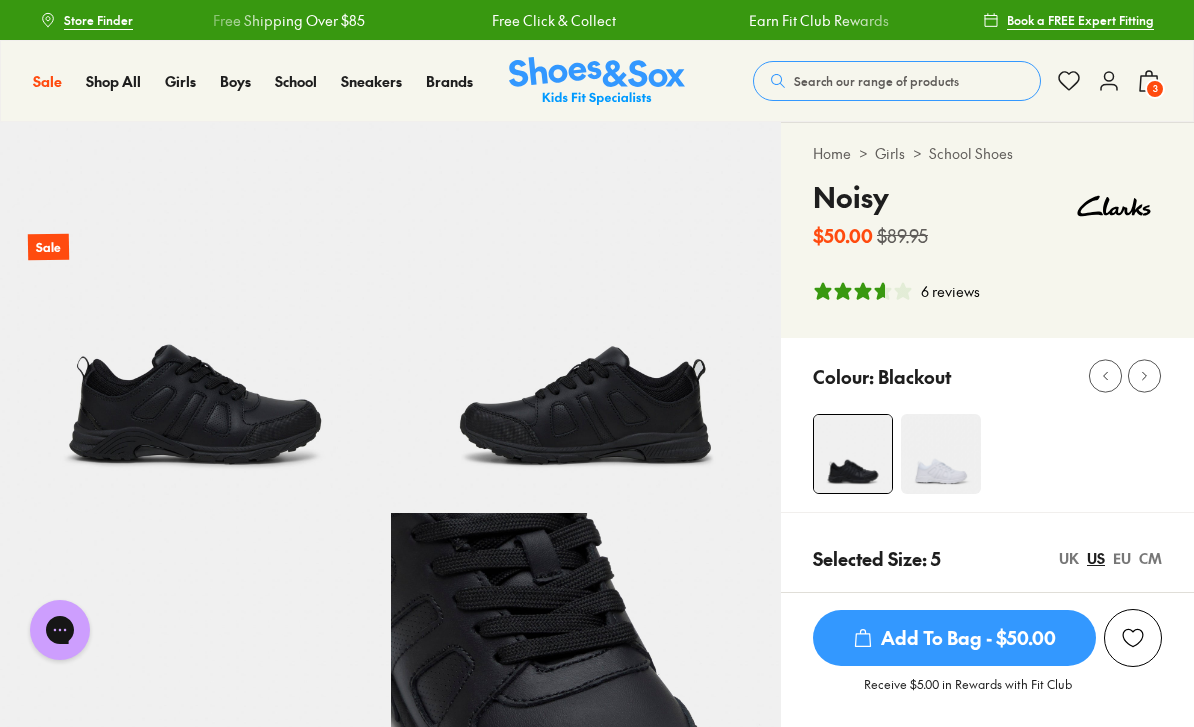 click on "Search our range of products" at bounding box center [897, 81] 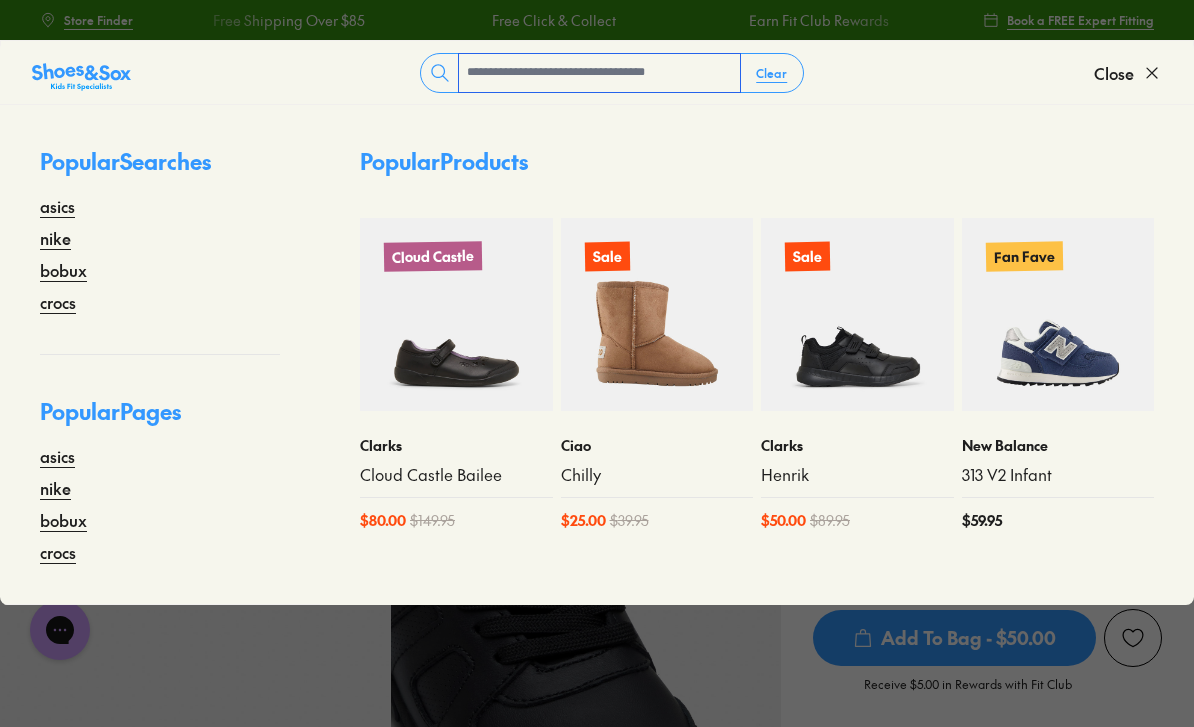 click at bounding box center [599, 73] 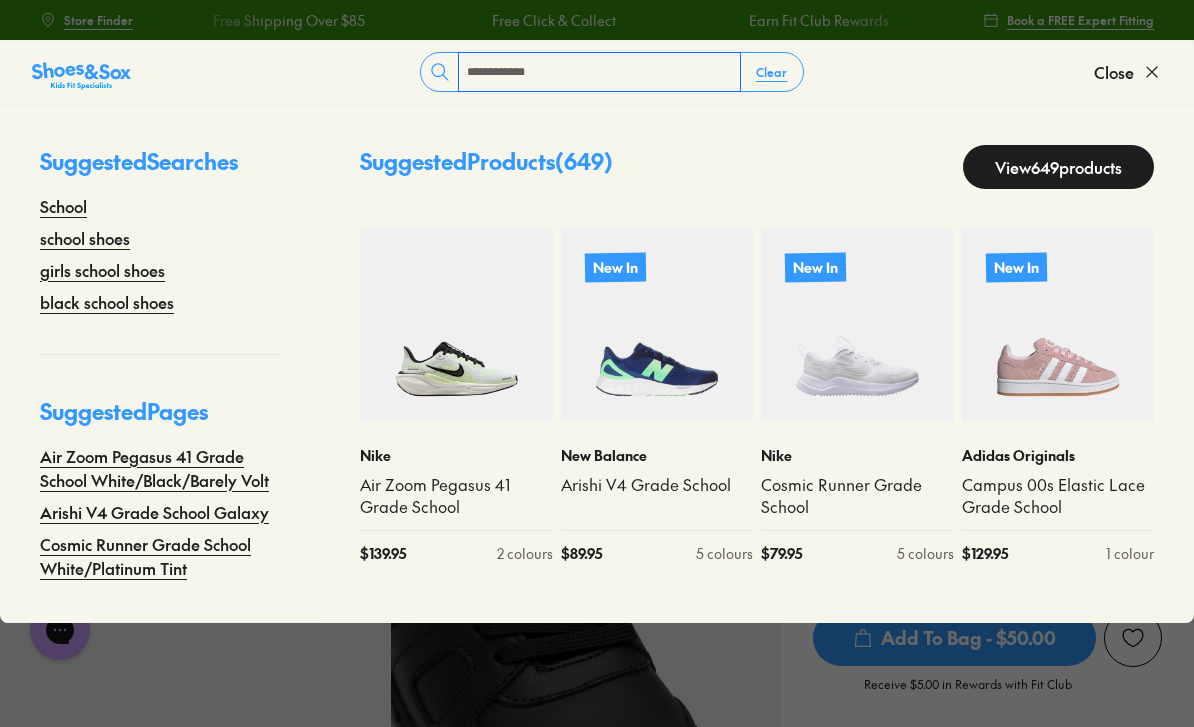 type on "**********" 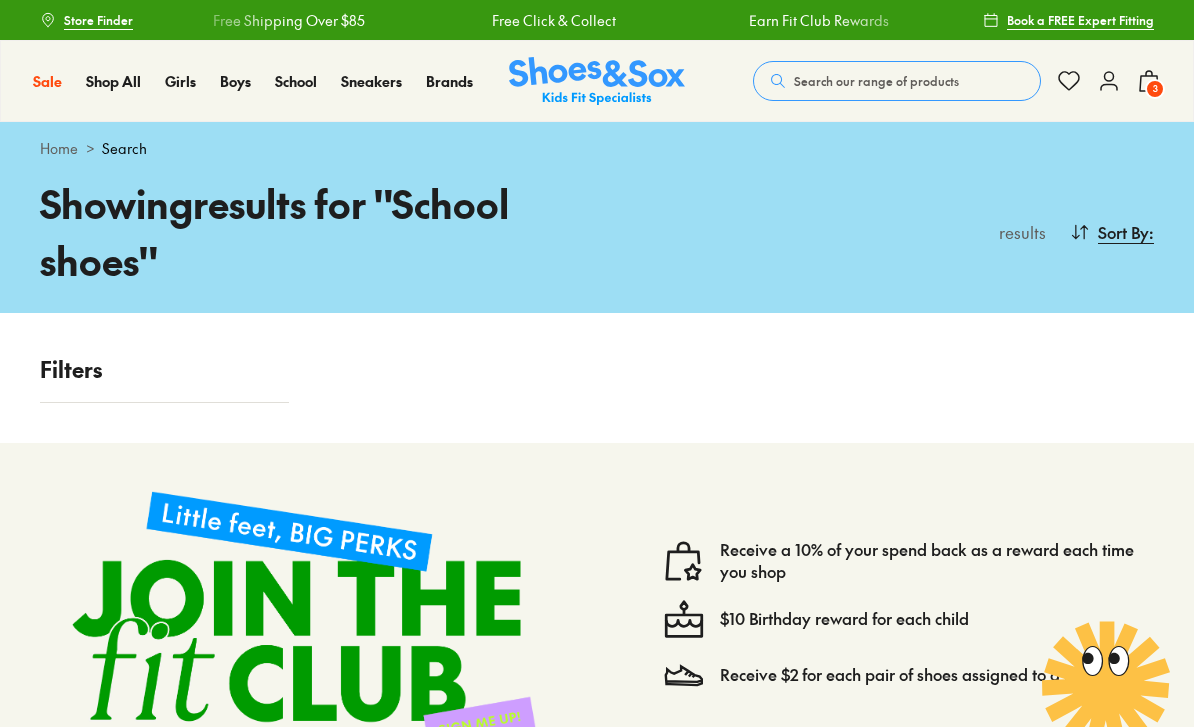 scroll, scrollTop: 0, scrollLeft: 0, axis: both 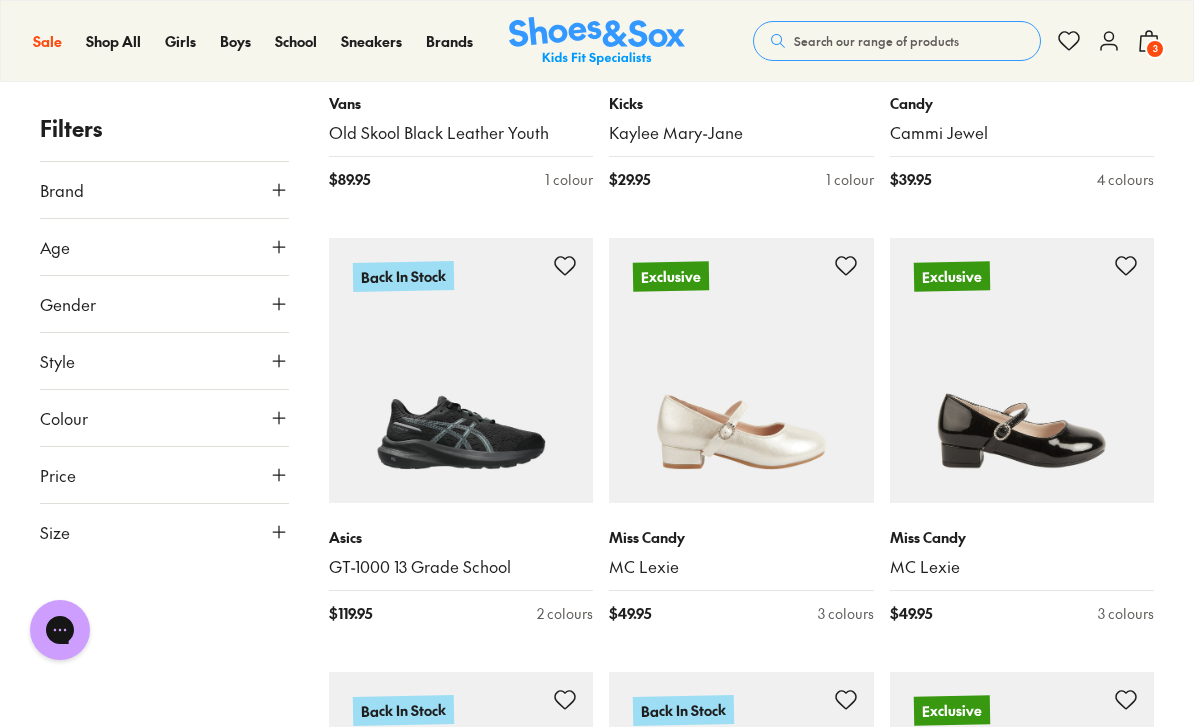 click on "3" at bounding box center [1155, 49] 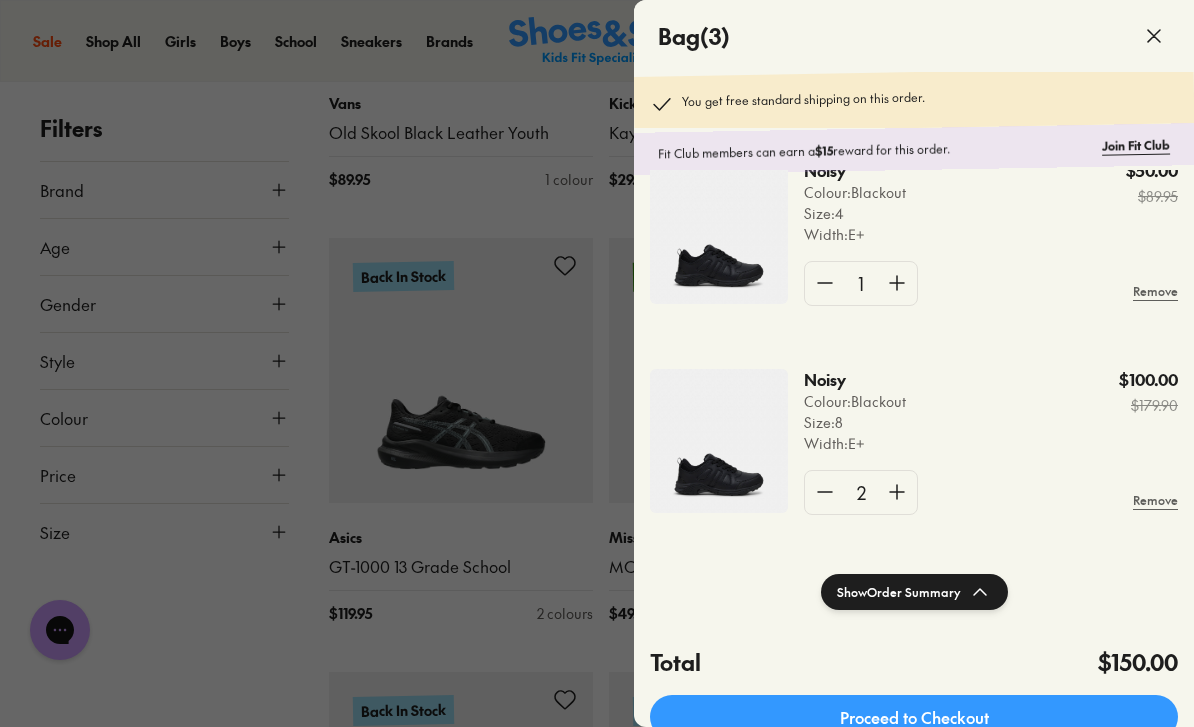 scroll, scrollTop: 48, scrollLeft: 0, axis: vertical 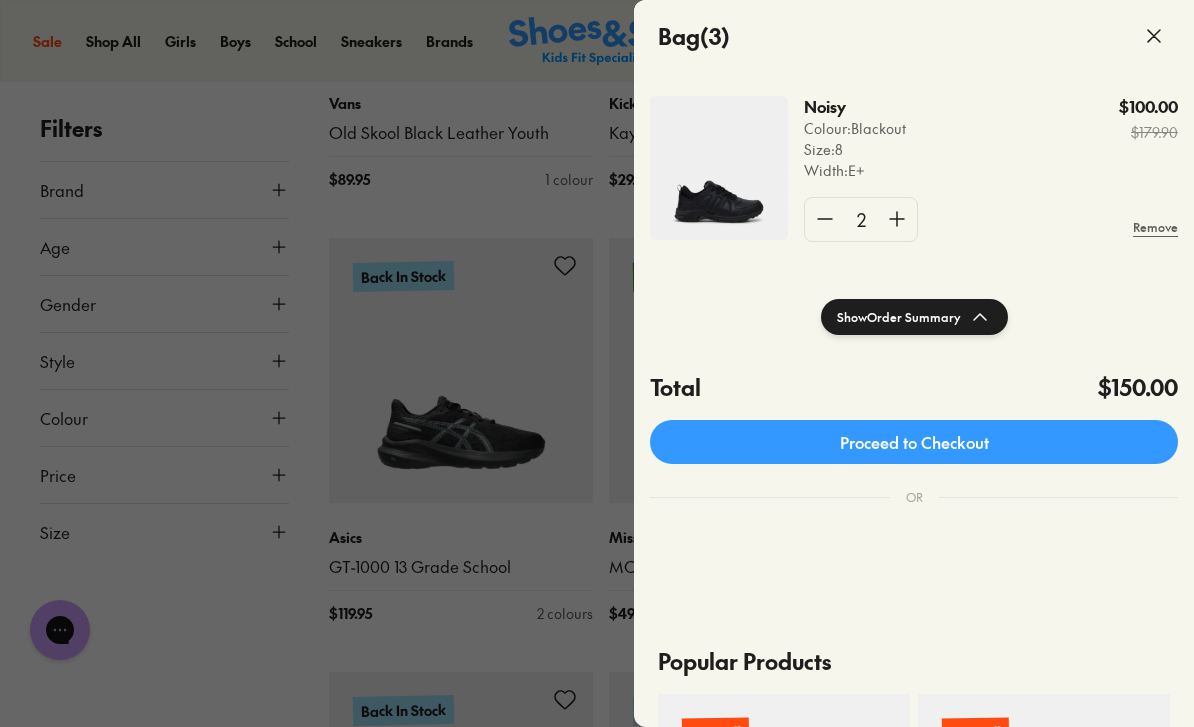 click 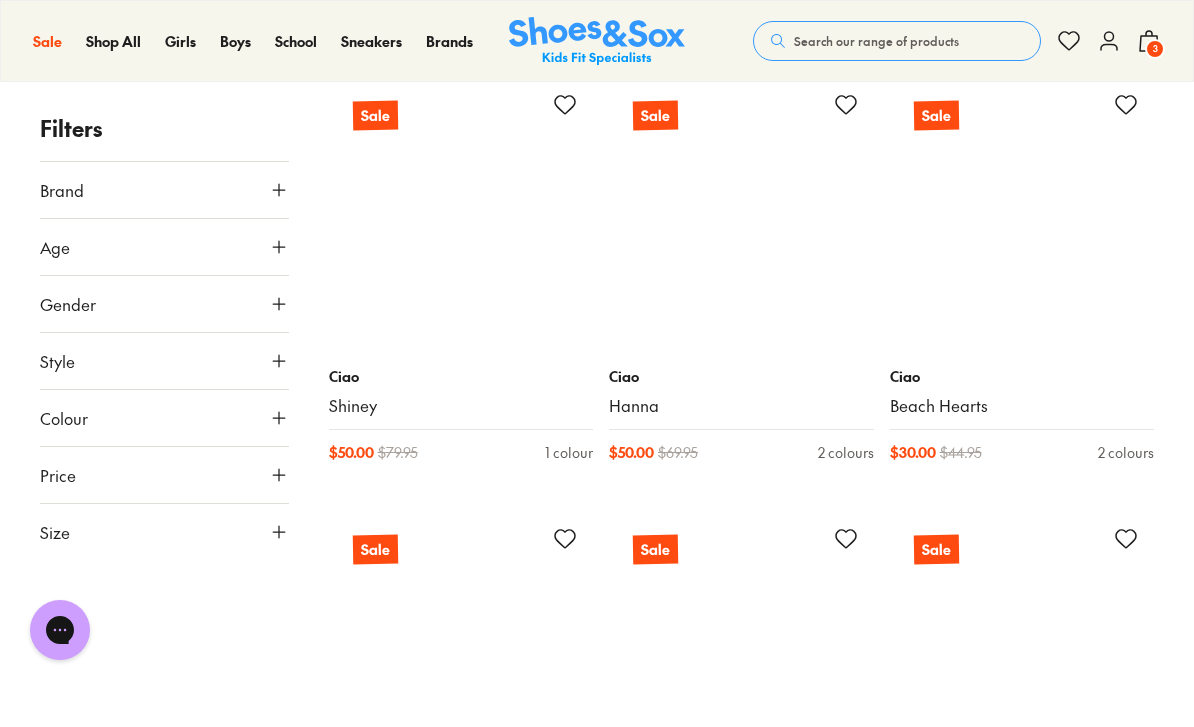 scroll, scrollTop: 38092, scrollLeft: 0, axis: vertical 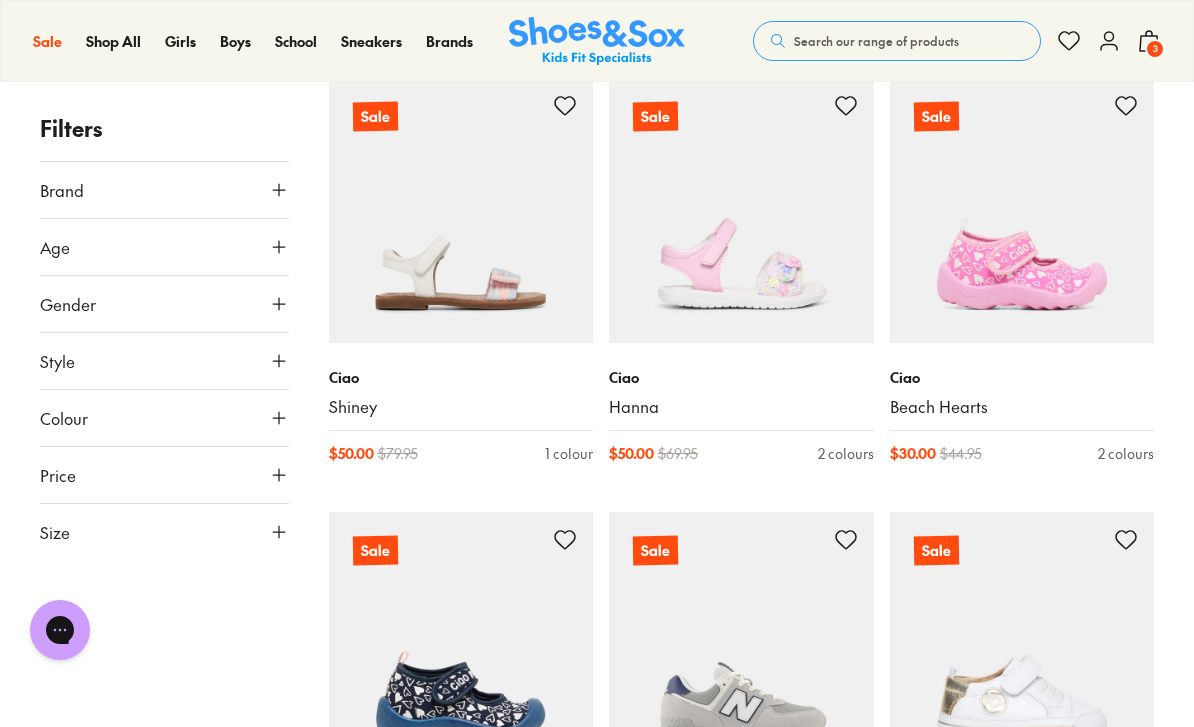 click on "Black Sports Shoes" at bounding box center (313, 273) 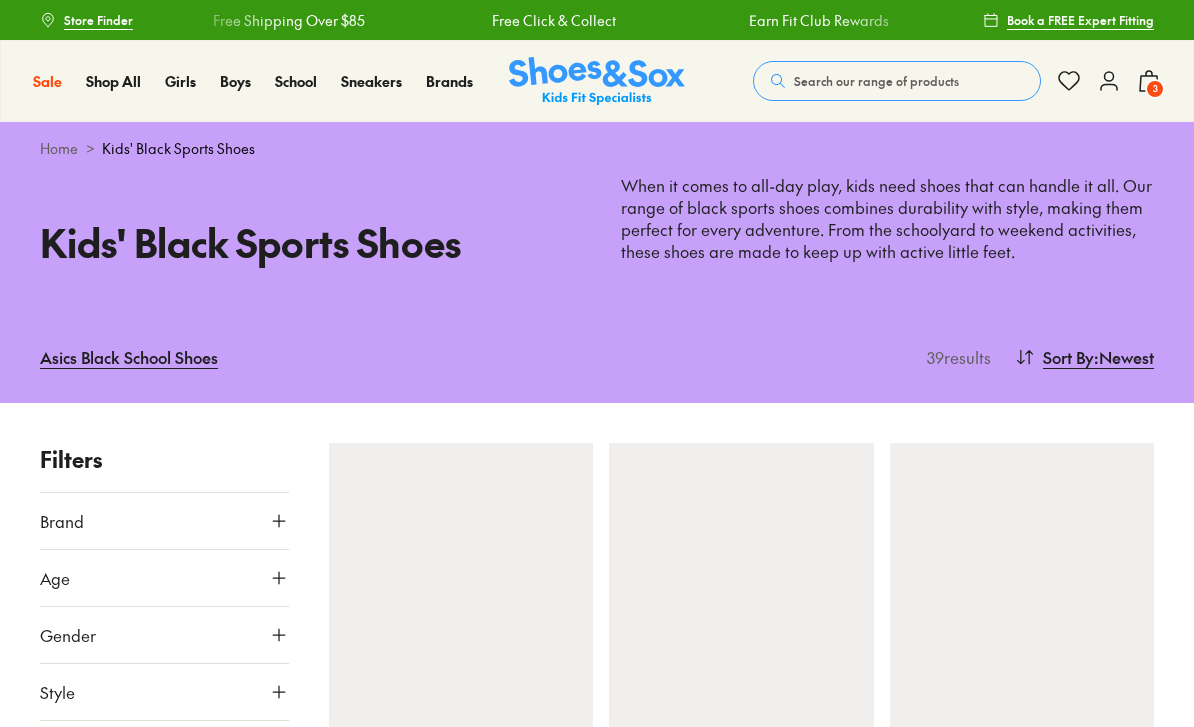 scroll, scrollTop: 0, scrollLeft: 0, axis: both 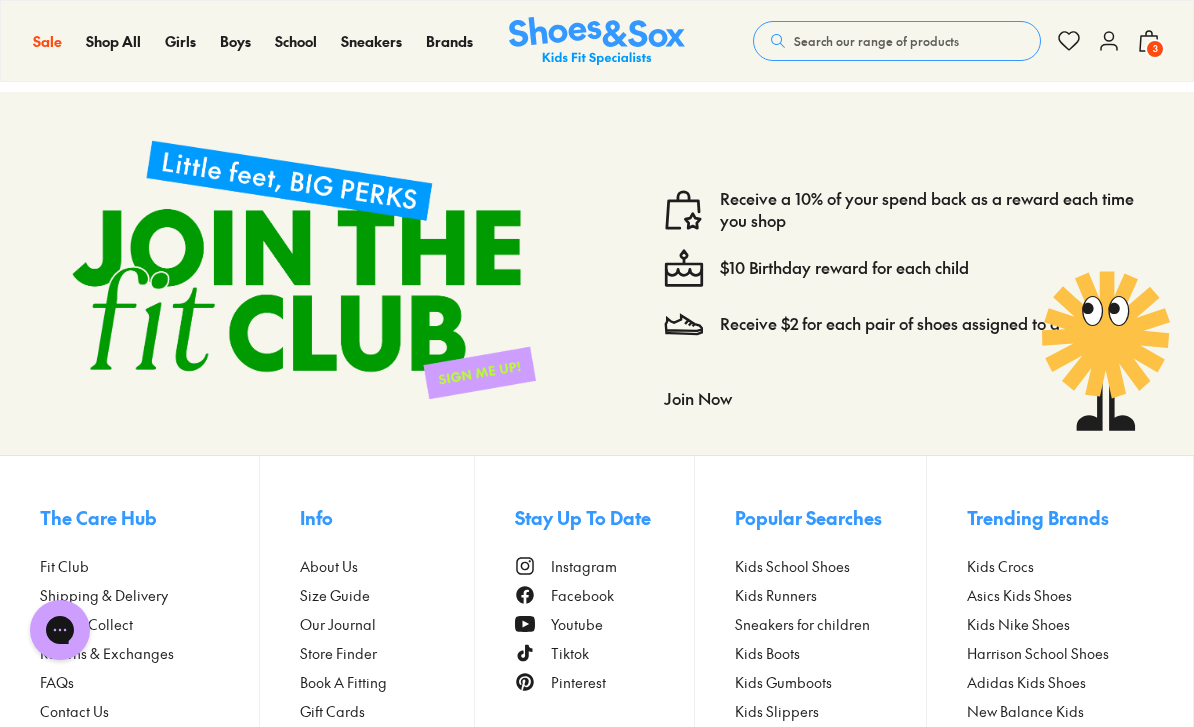 click on "Returns & Exchanges" at bounding box center [107, 653] 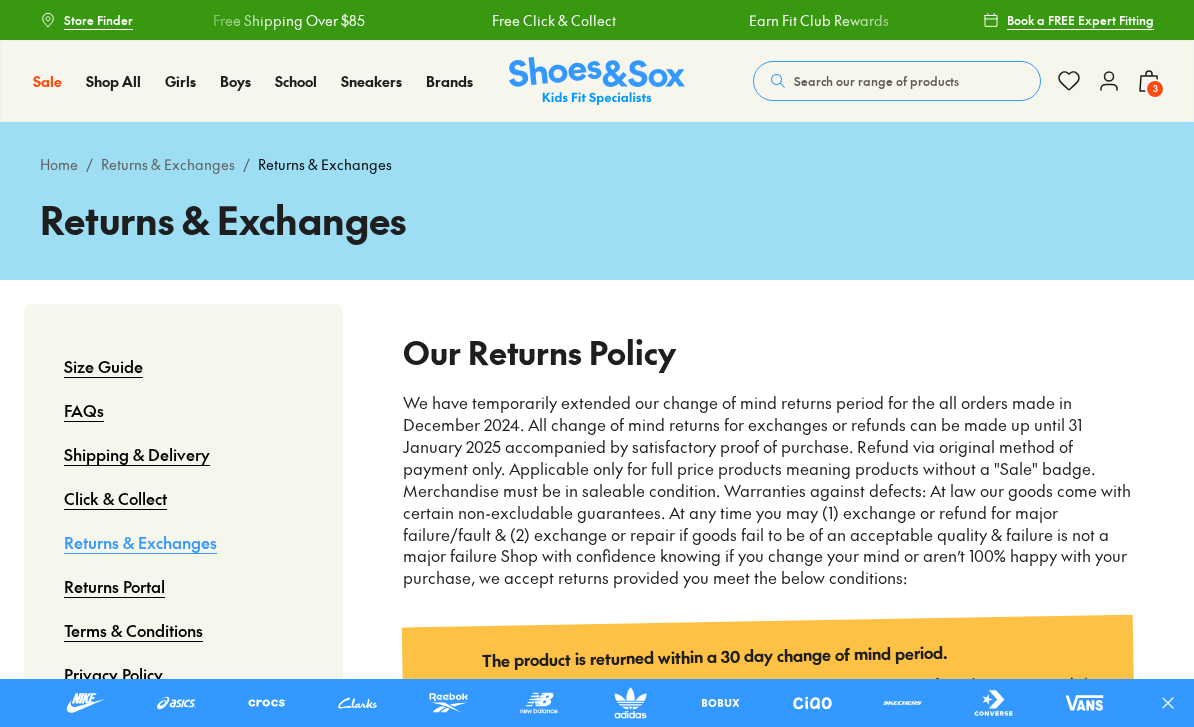 scroll, scrollTop: 0, scrollLeft: 0, axis: both 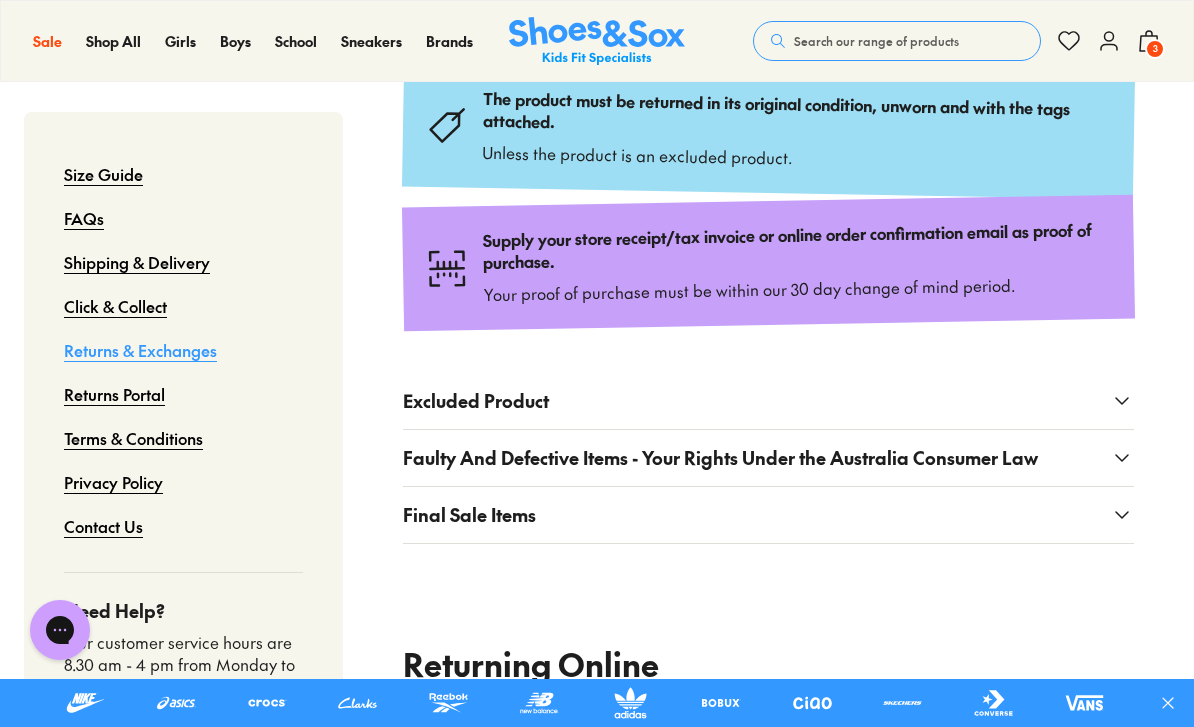 click 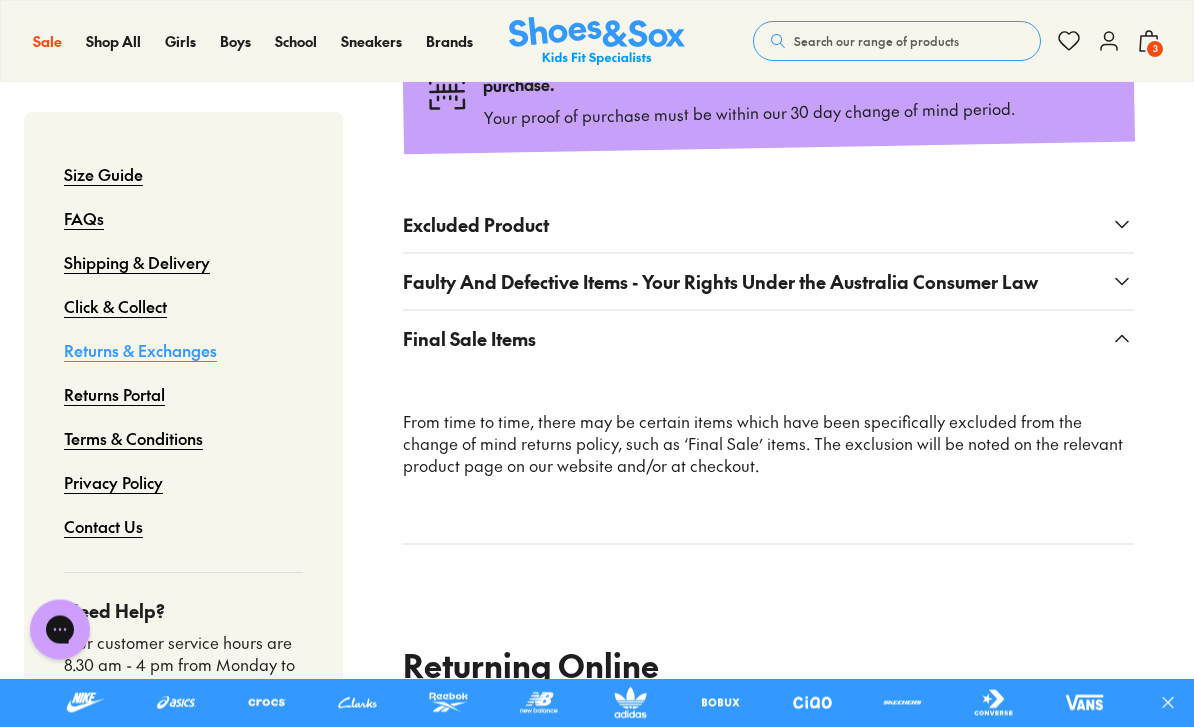 scroll, scrollTop: 861, scrollLeft: 0, axis: vertical 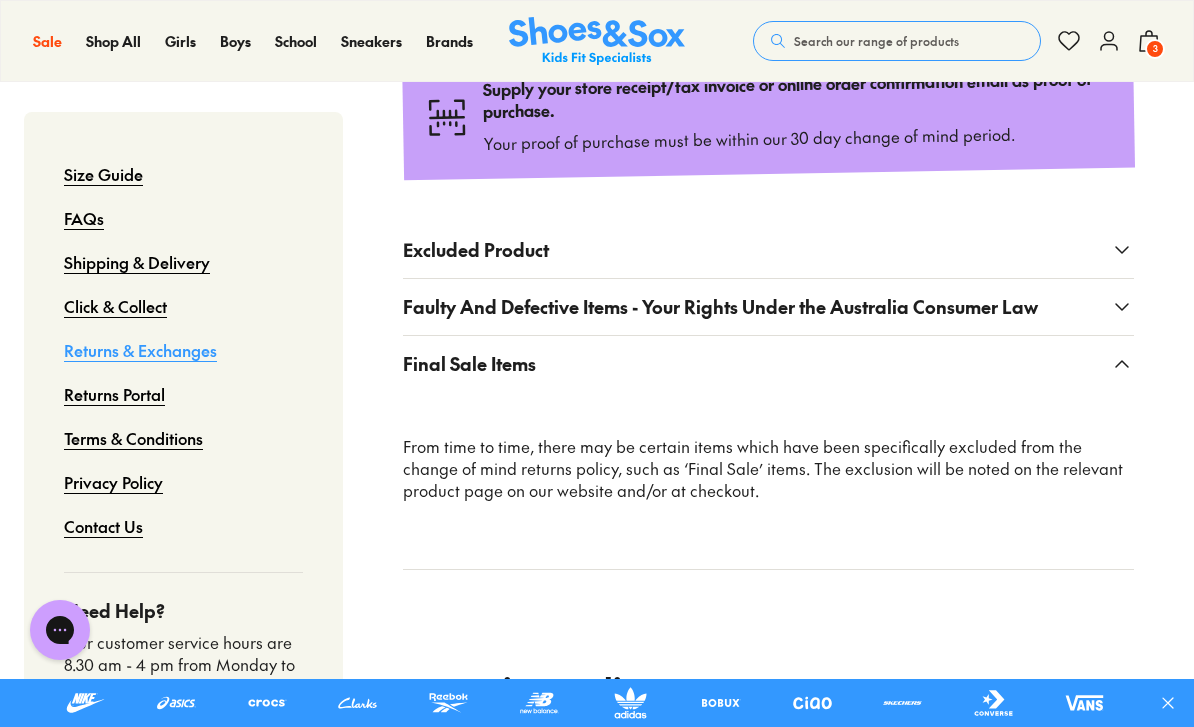 click 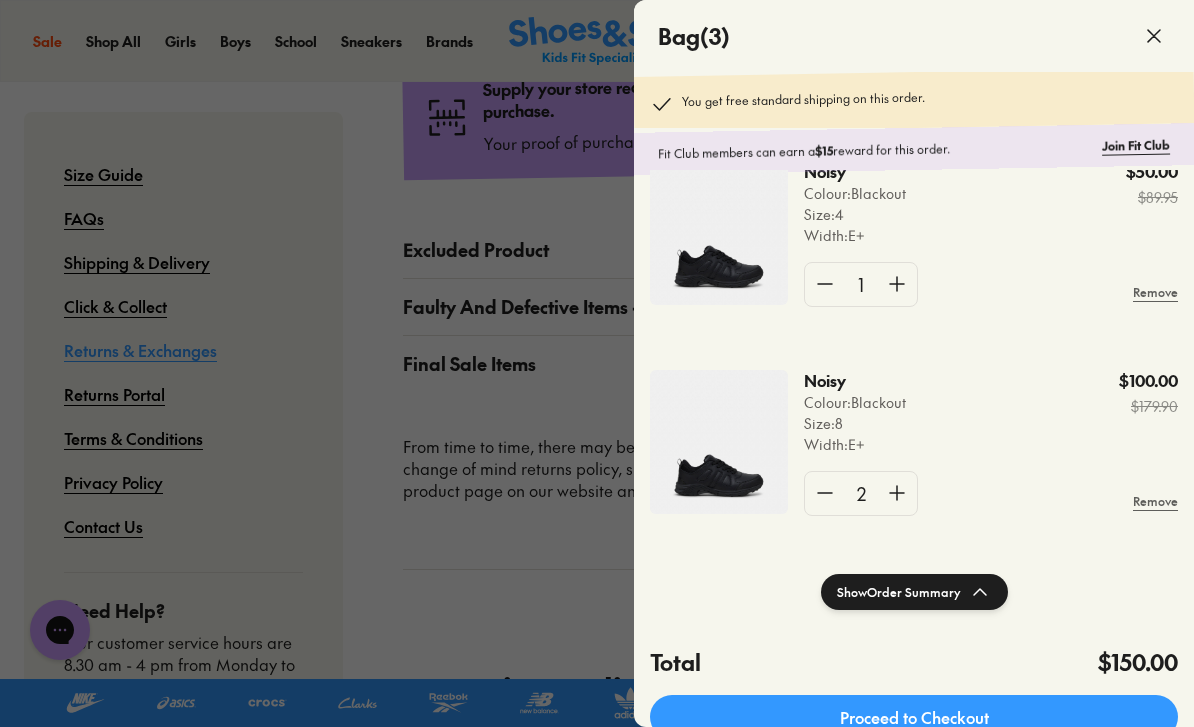 scroll, scrollTop: 48, scrollLeft: 0, axis: vertical 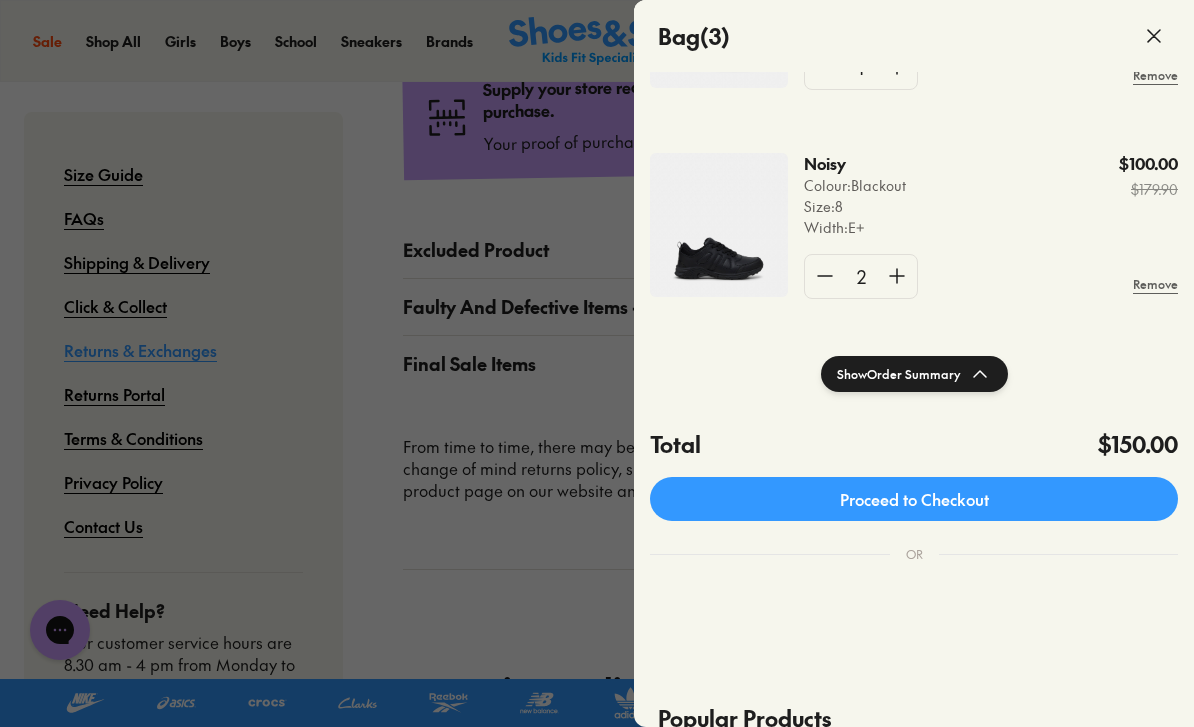 click on "Proceed to Checkout" 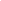 scroll, scrollTop: 0, scrollLeft: 0, axis: both 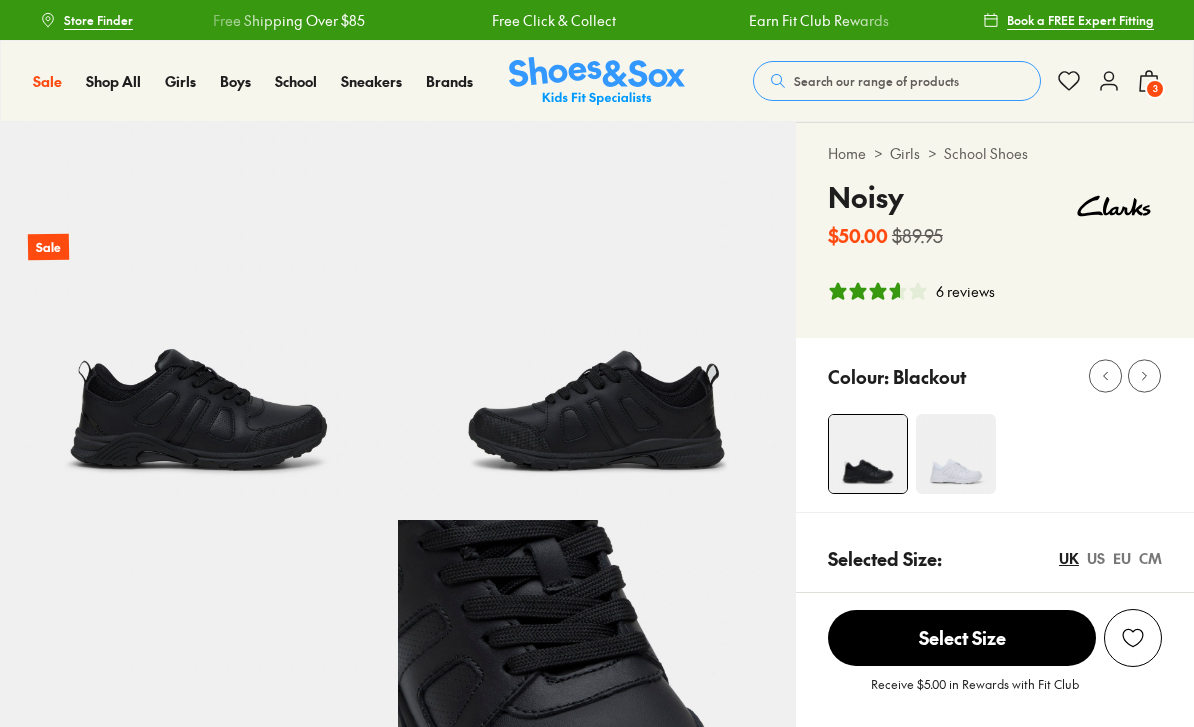 select on "*" 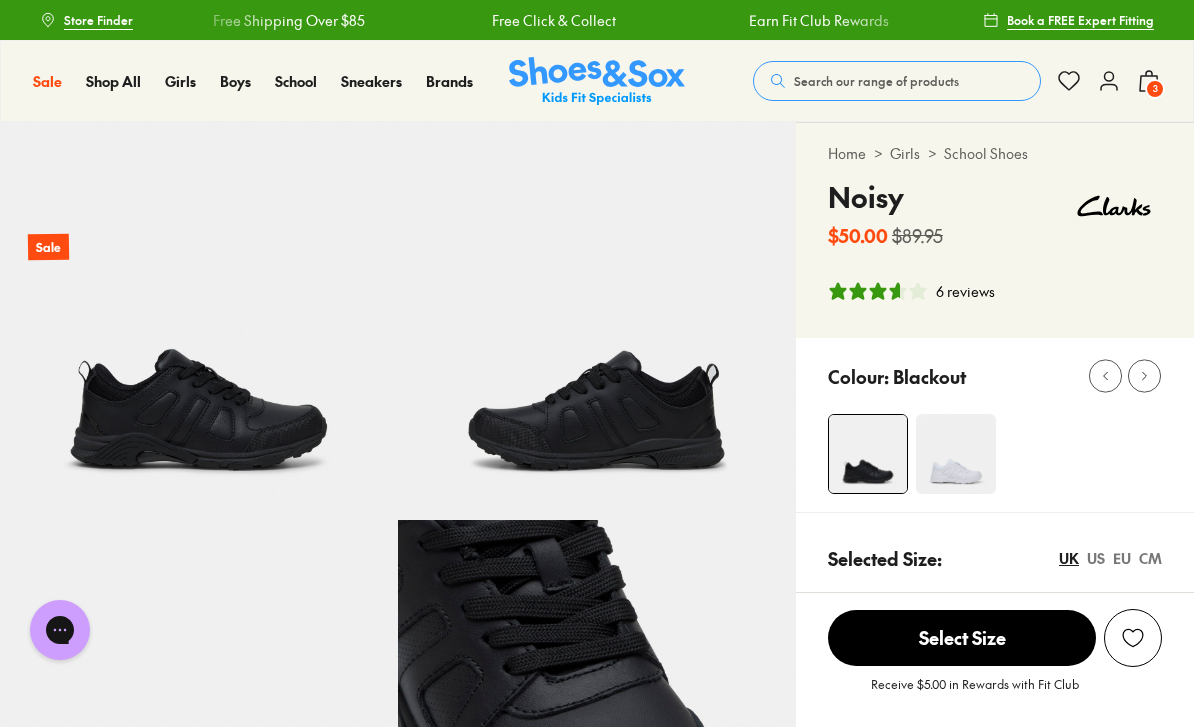 scroll, scrollTop: 0, scrollLeft: 0, axis: both 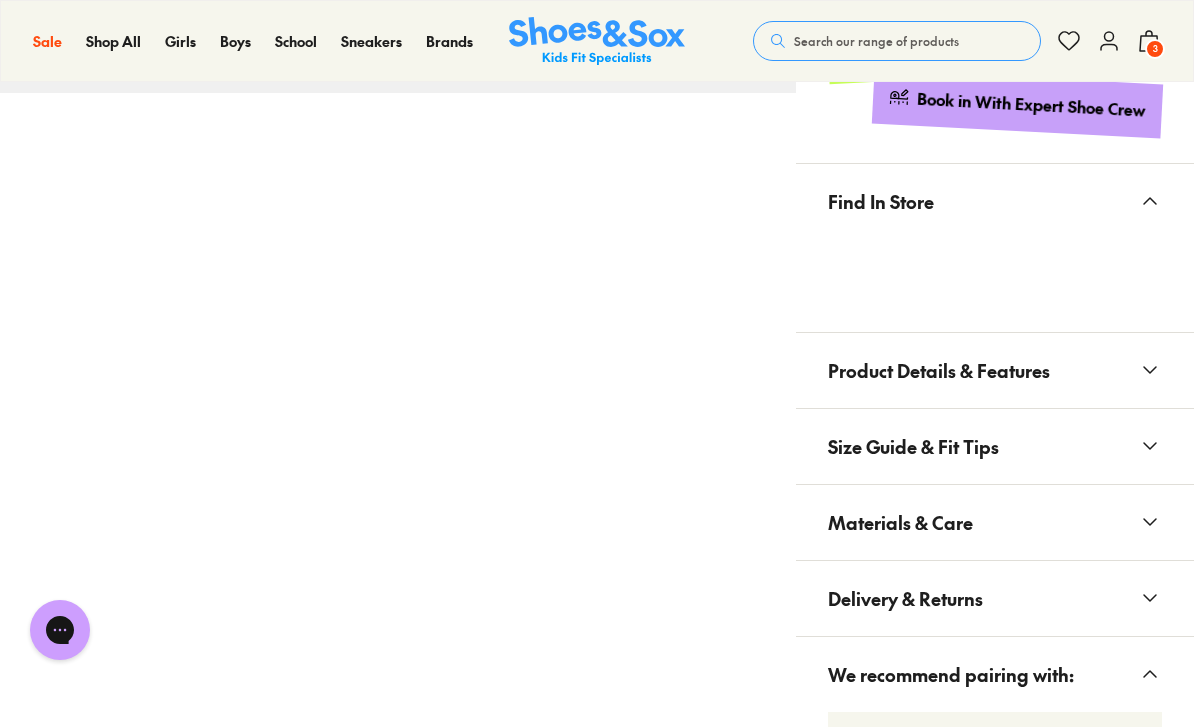 click 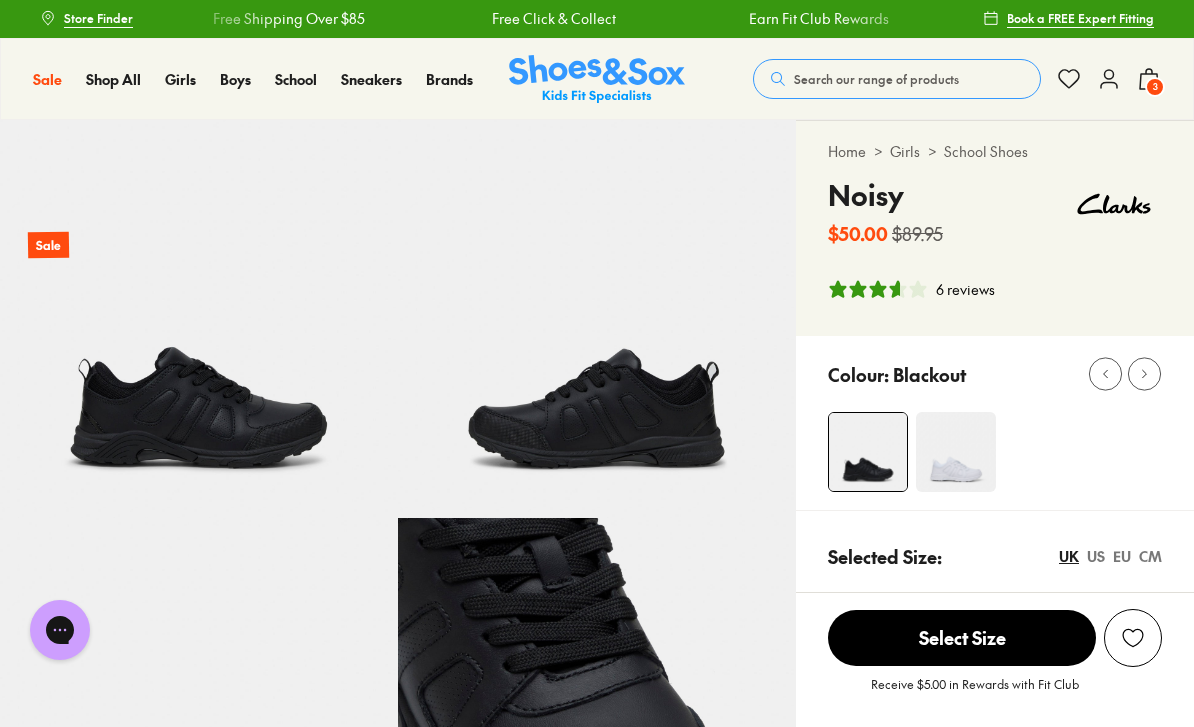 scroll, scrollTop: 0, scrollLeft: 0, axis: both 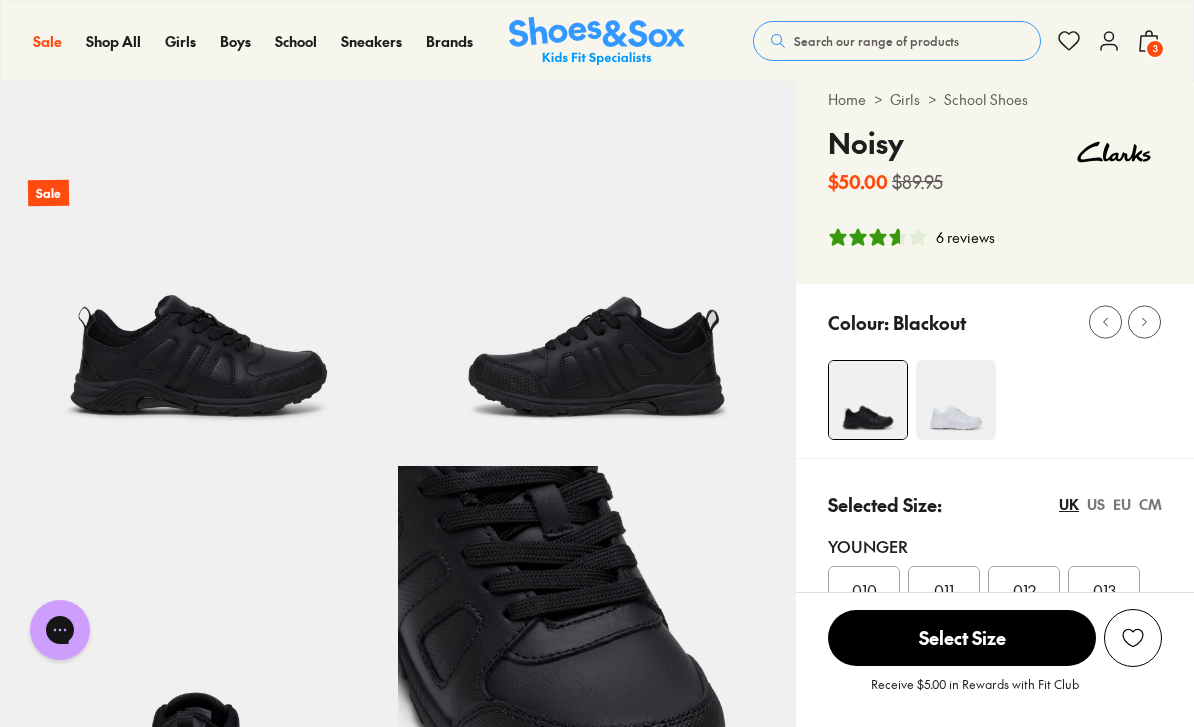 click on "3" at bounding box center (1155, 49) 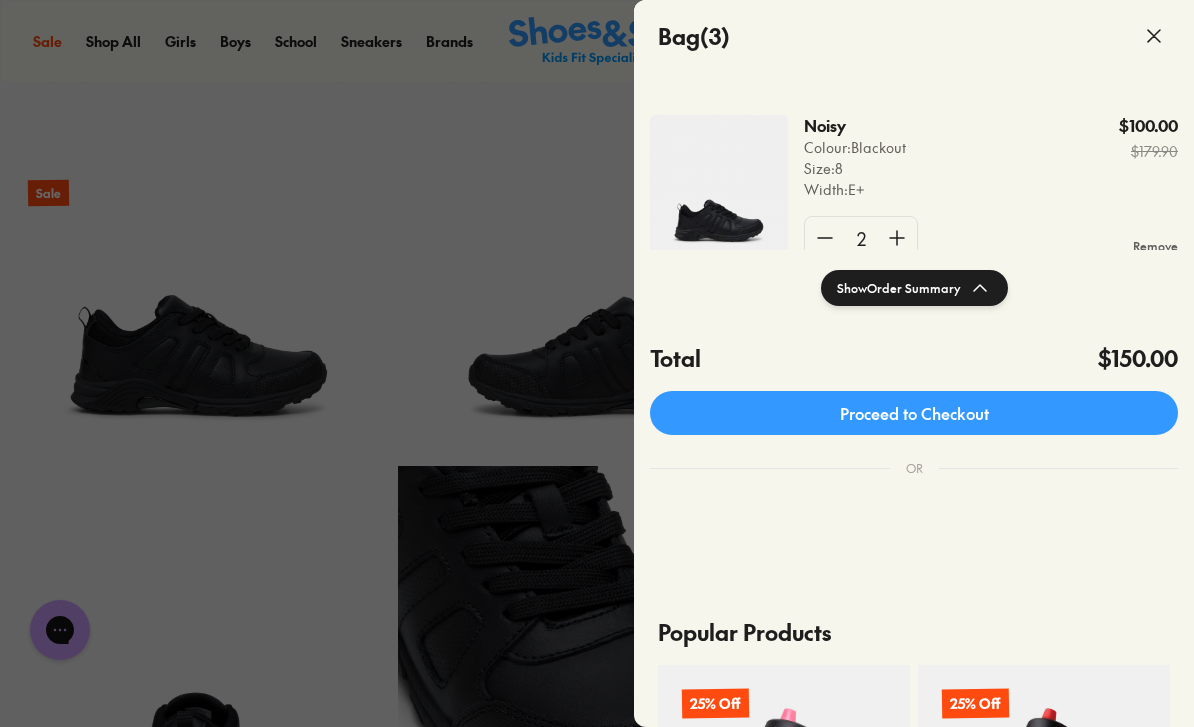 scroll, scrollTop: 315, scrollLeft: 0, axis: vertical 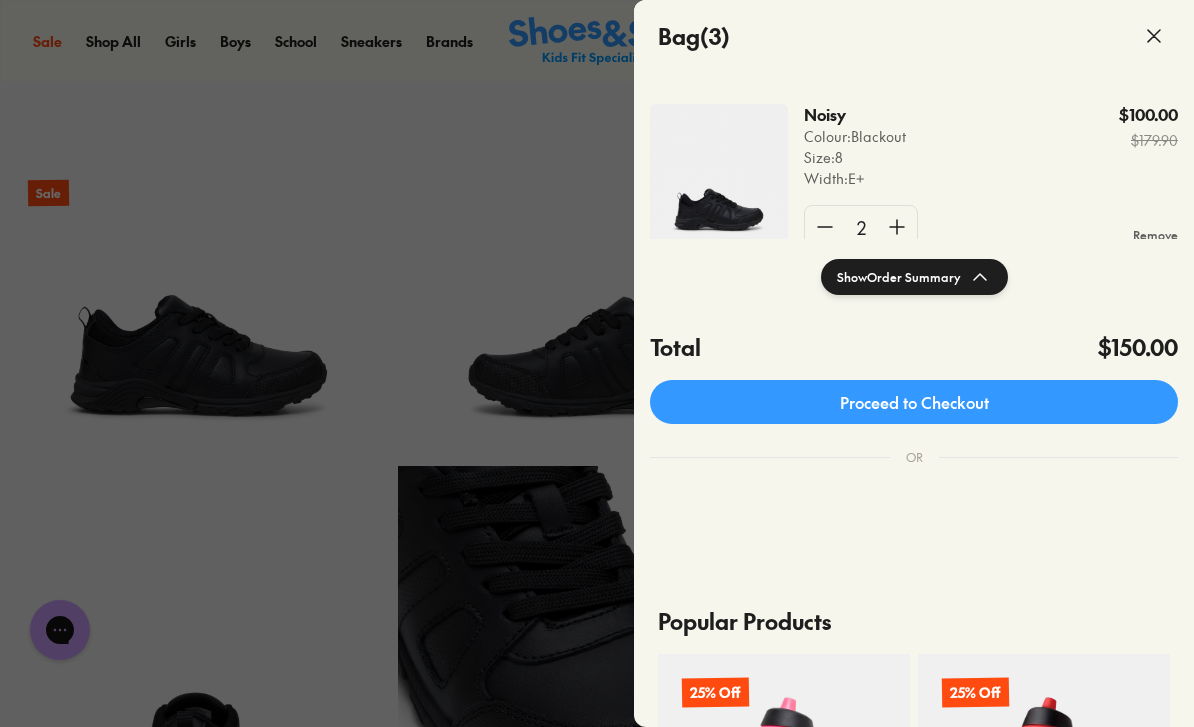 click on "Proceed to Checkout" 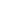 scroll, scrollTop: 0, scrollLeft: 0, axis: both 